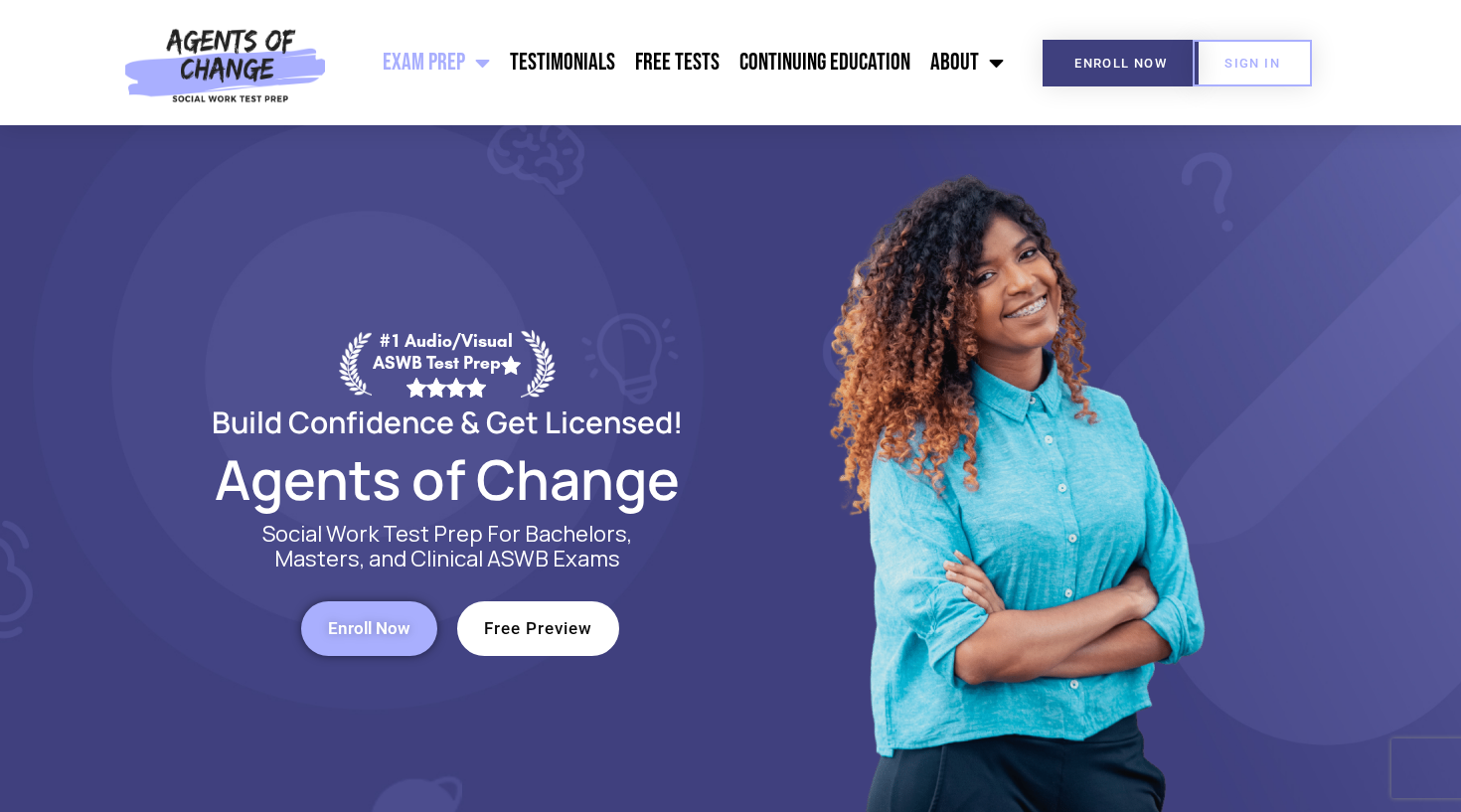 scroll, scrollTop: 0, scrollLeft: 0, axis: both 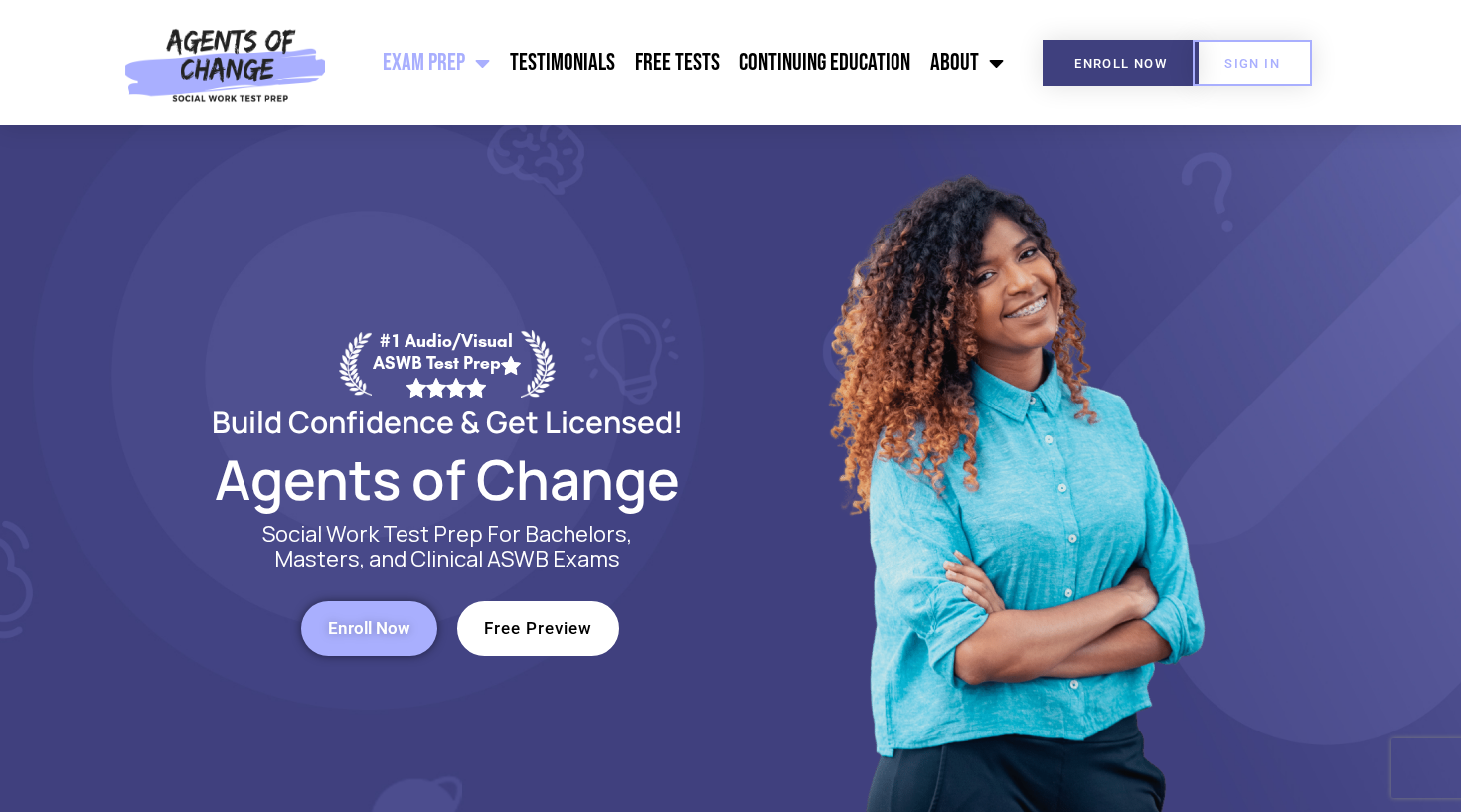 click on "Free Preview" at bounding box center (538, 628) 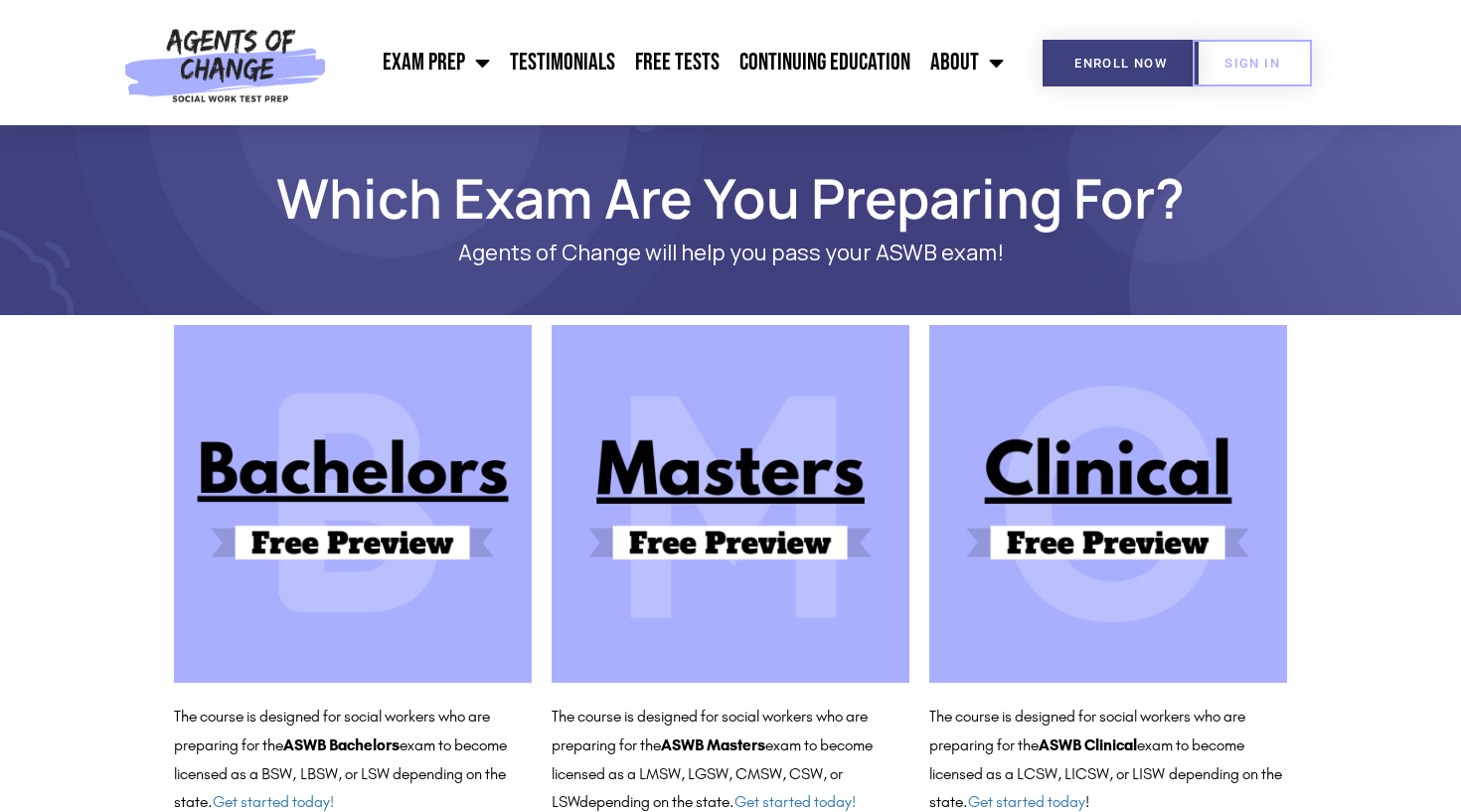scroll, scrollTop: 0, scrollLeft: 0, axis: both 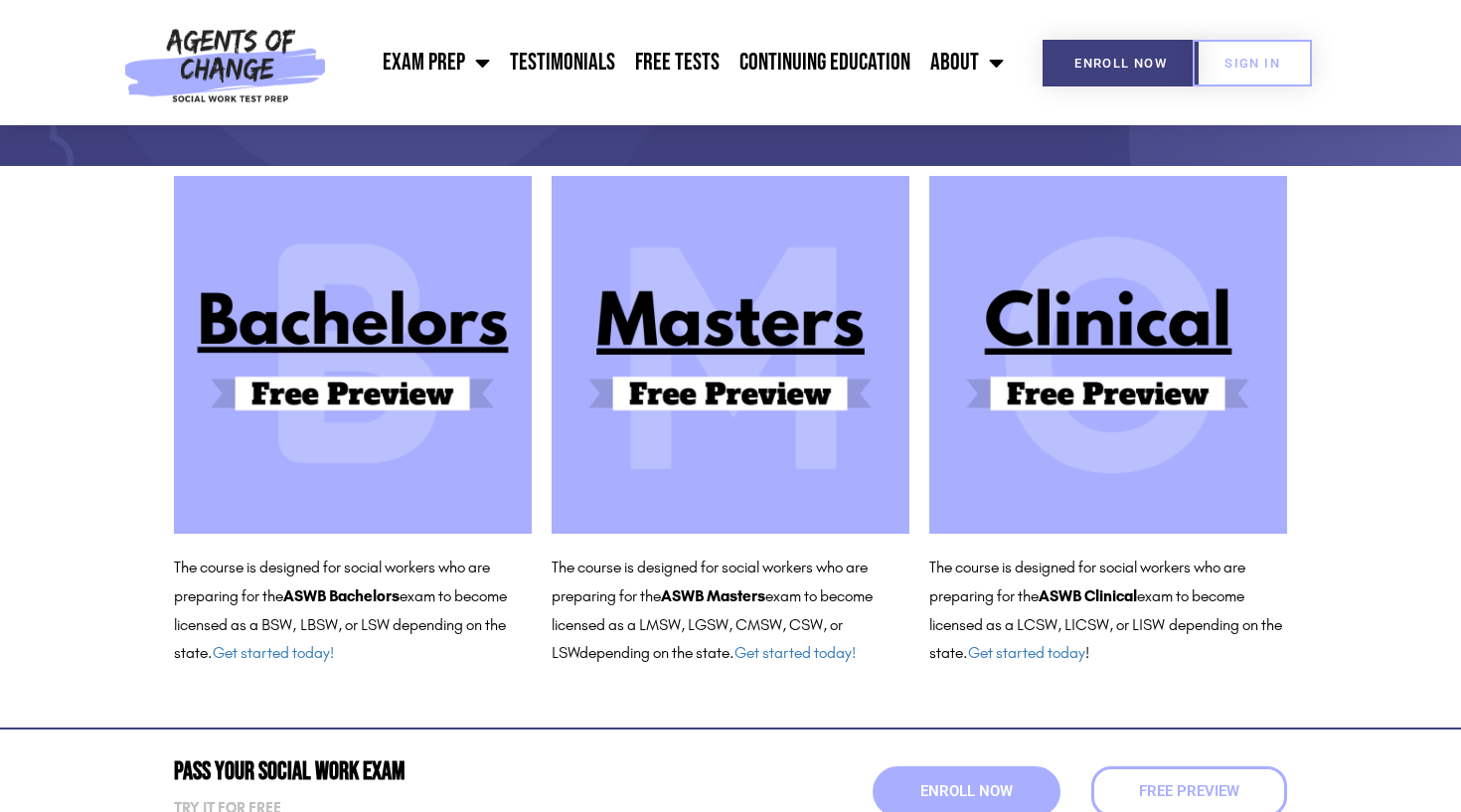 click at bounding box center (1108, 355) 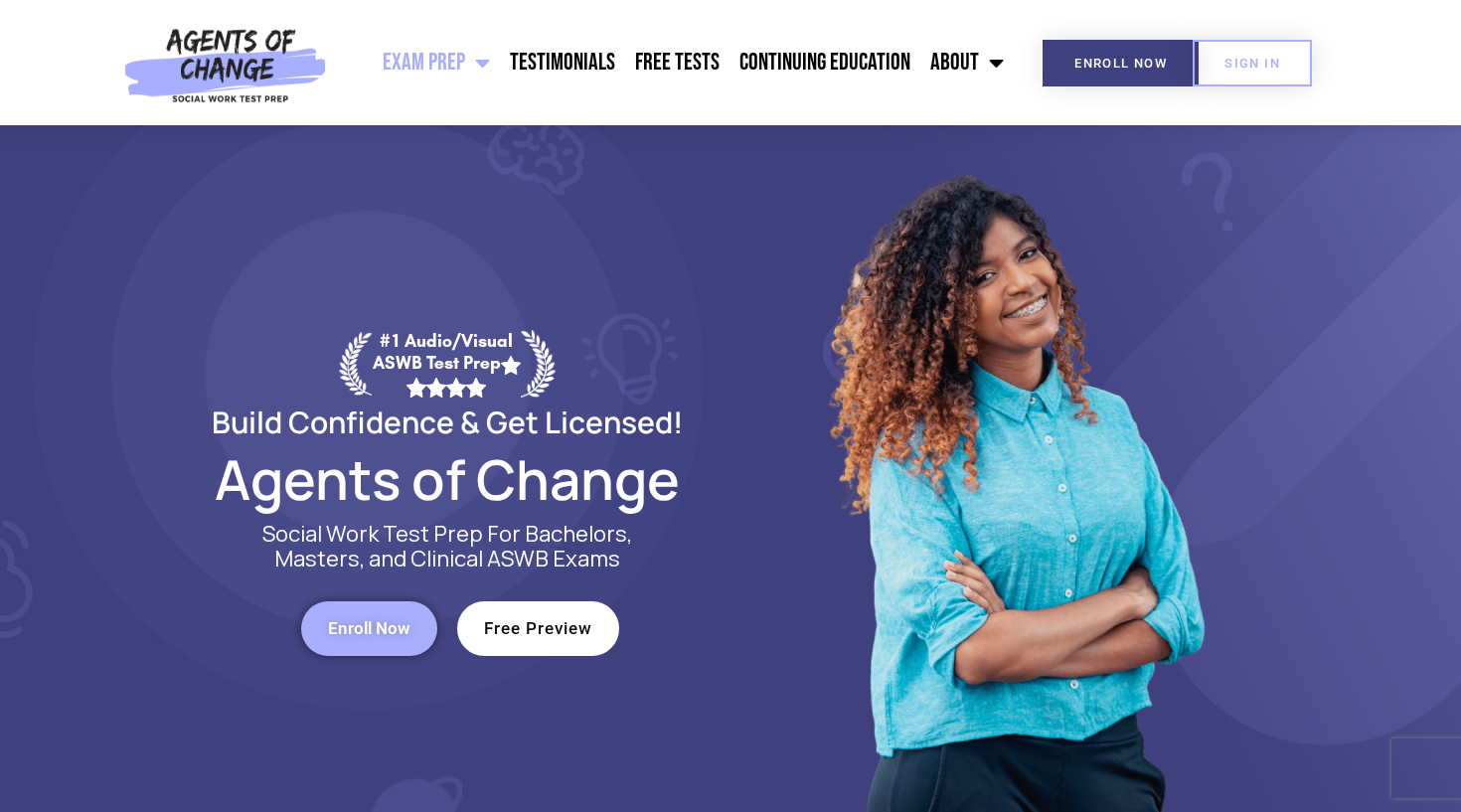 scroll, scrollTop: 0, scrollLeft: 0, axis: both 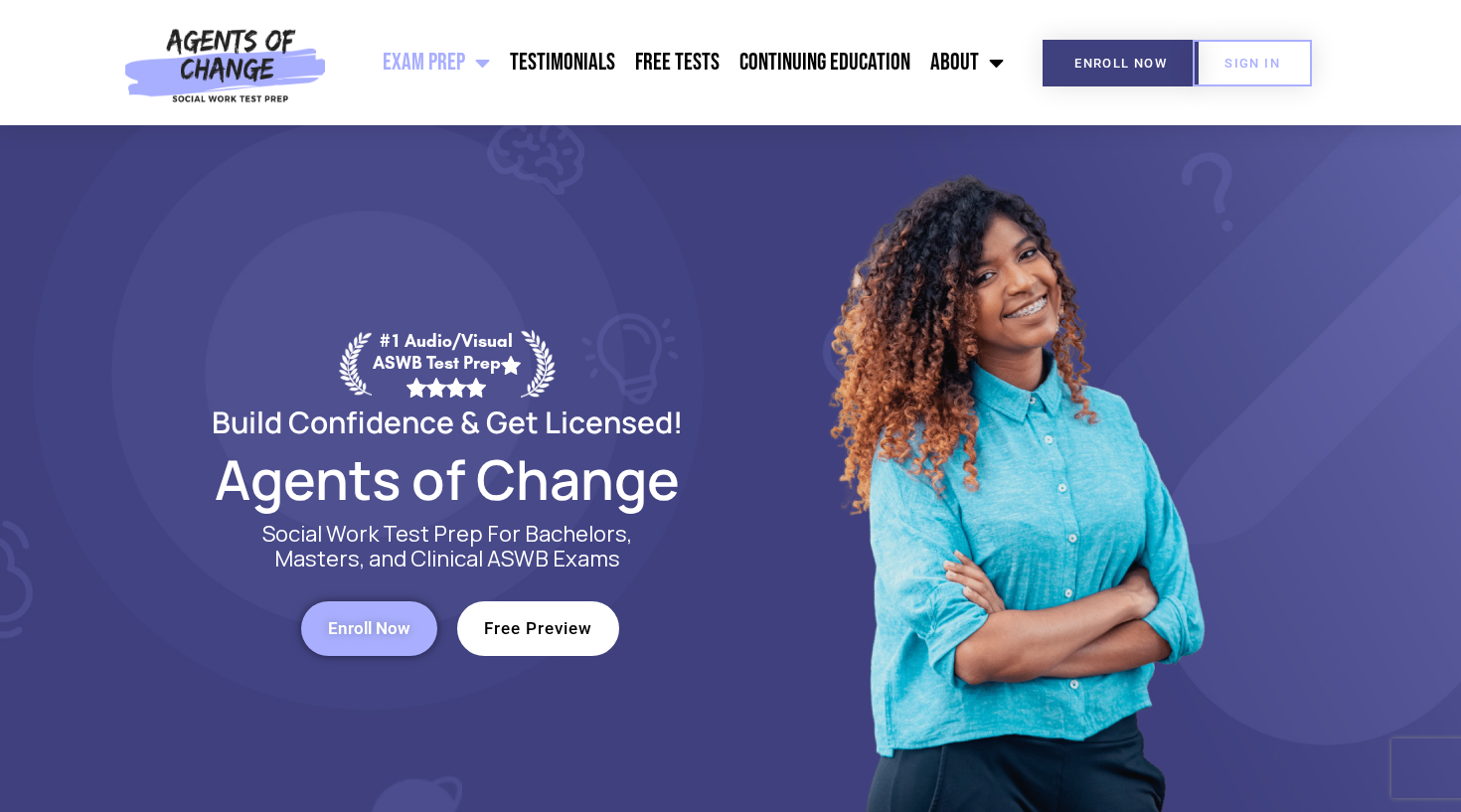 click on "Free Preview" at bounding box center (538, 628) 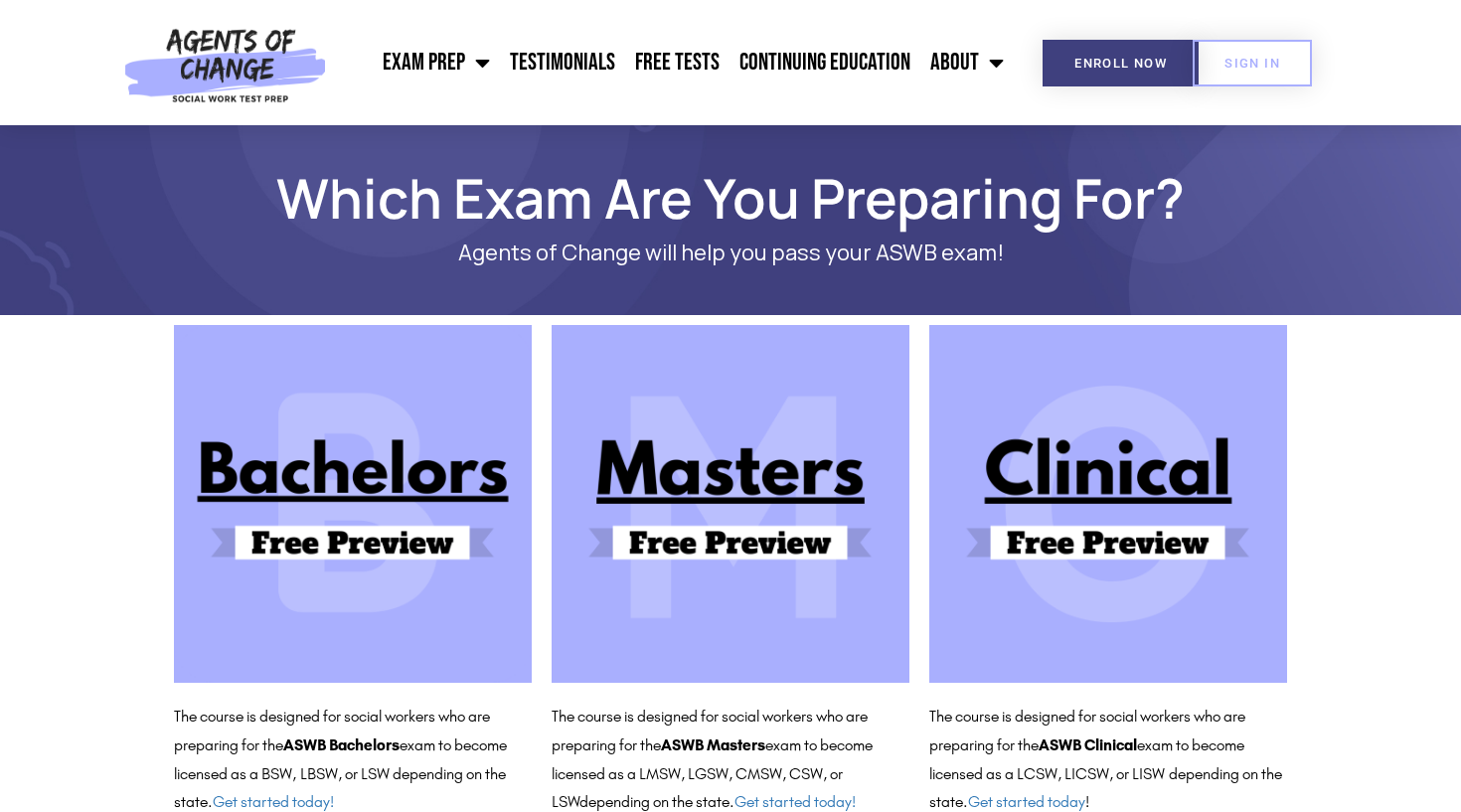 scroll, scrollTop: 0, scrollLeft: 0, axis: both 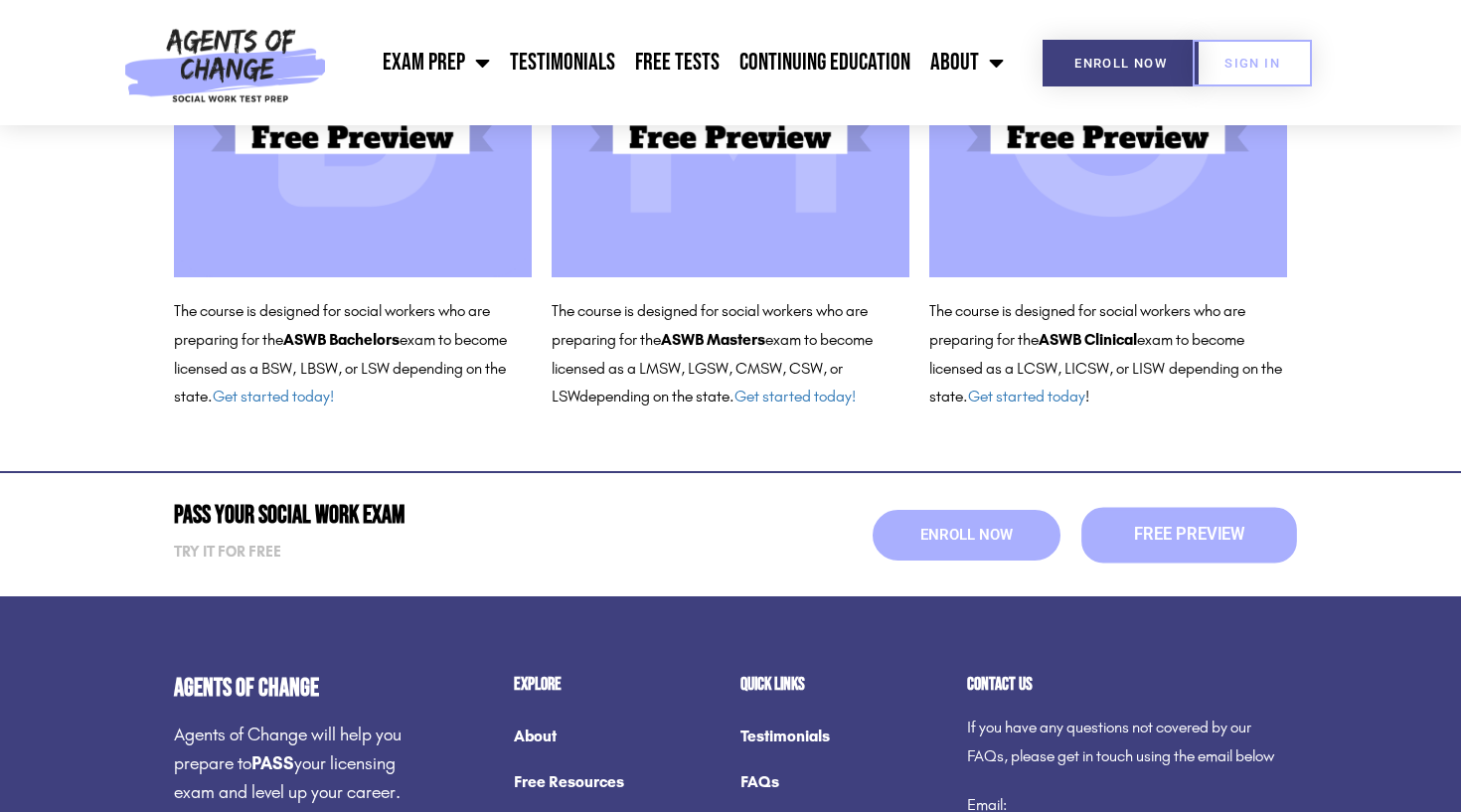 click on "Free Preview" at bounding box center (1189, 535) 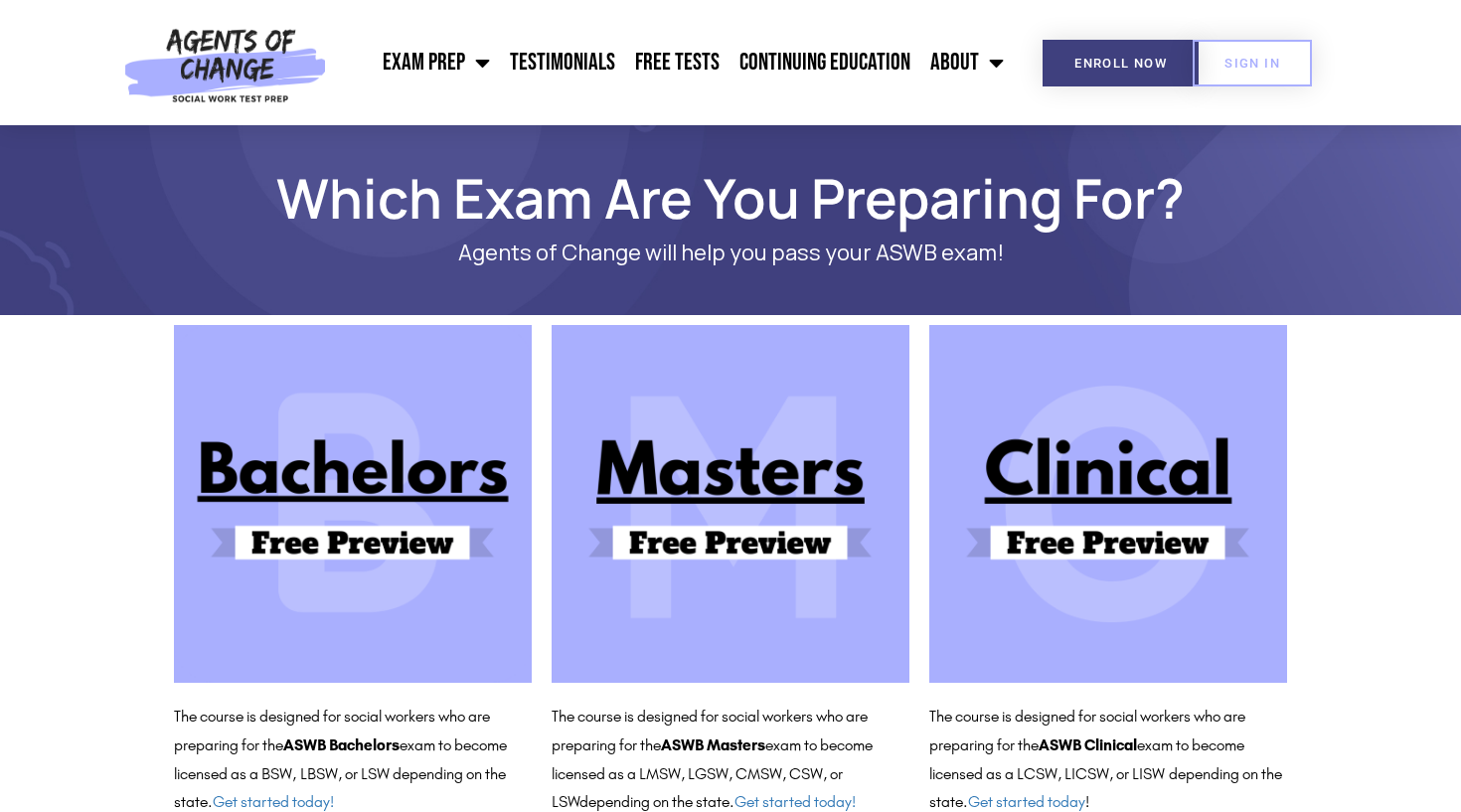 scroll, scrollTop: 0, scrollLeft: 0, axis: both 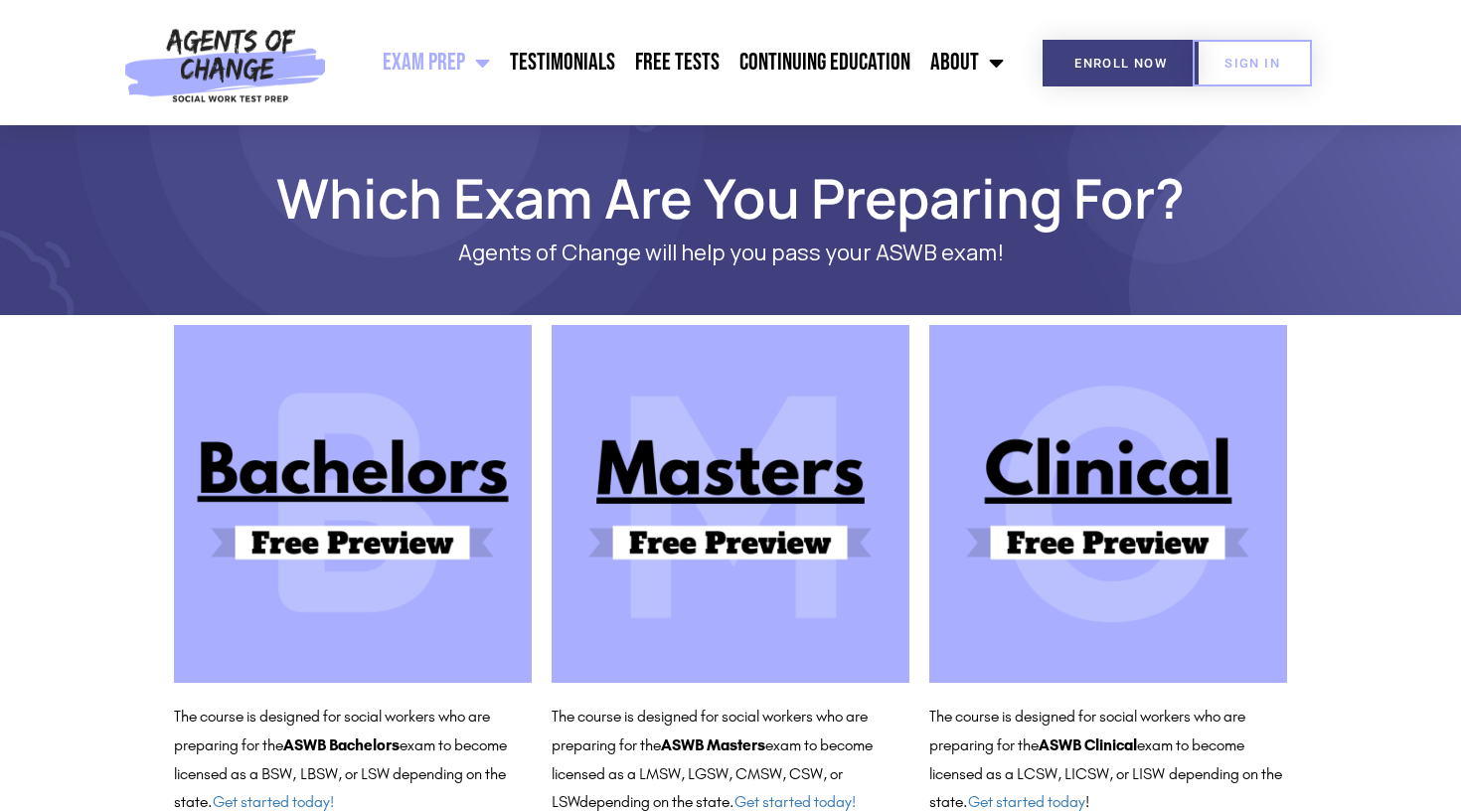 click 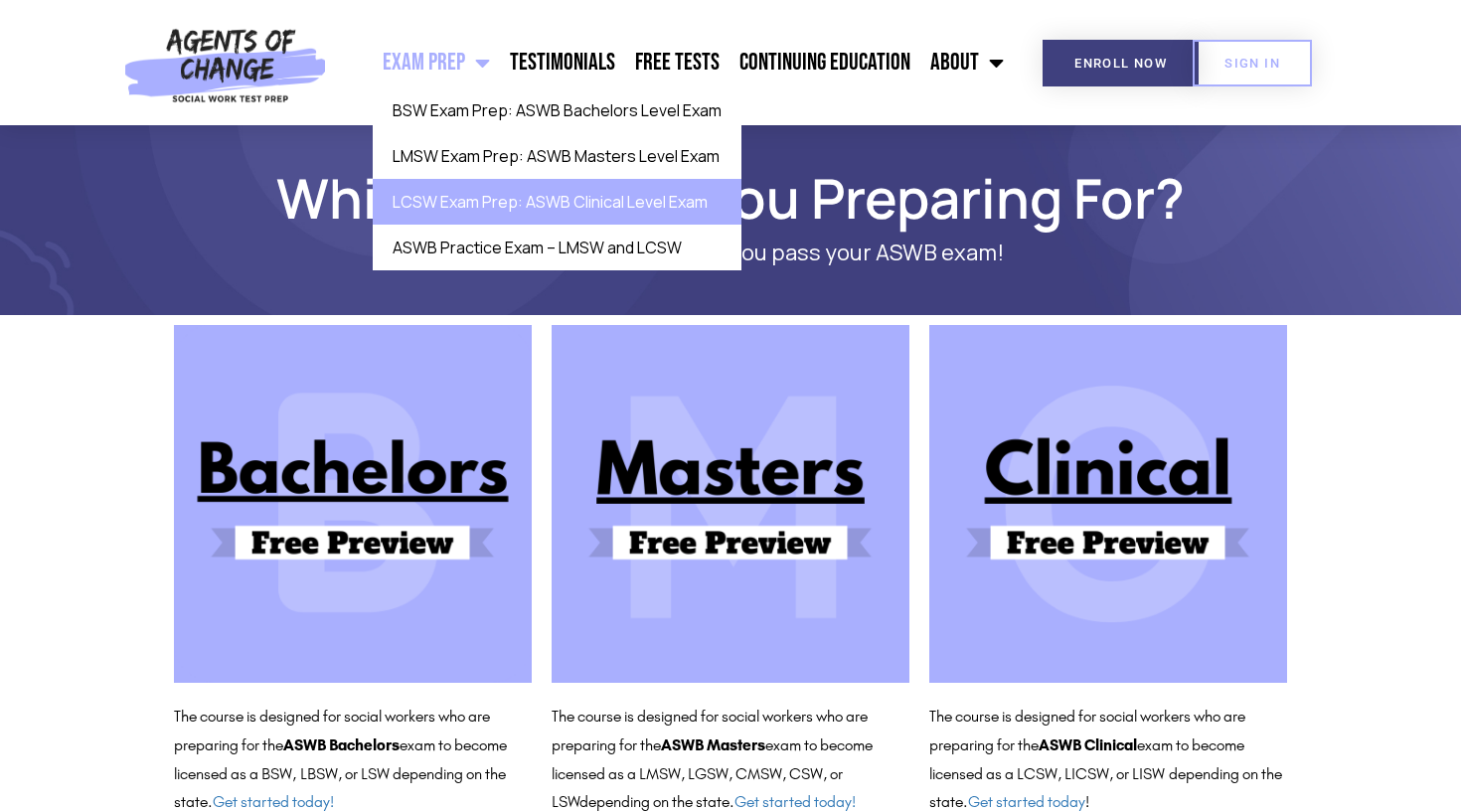 click on "LCSW Exam Prep: ASWB Clinical Level Exam" 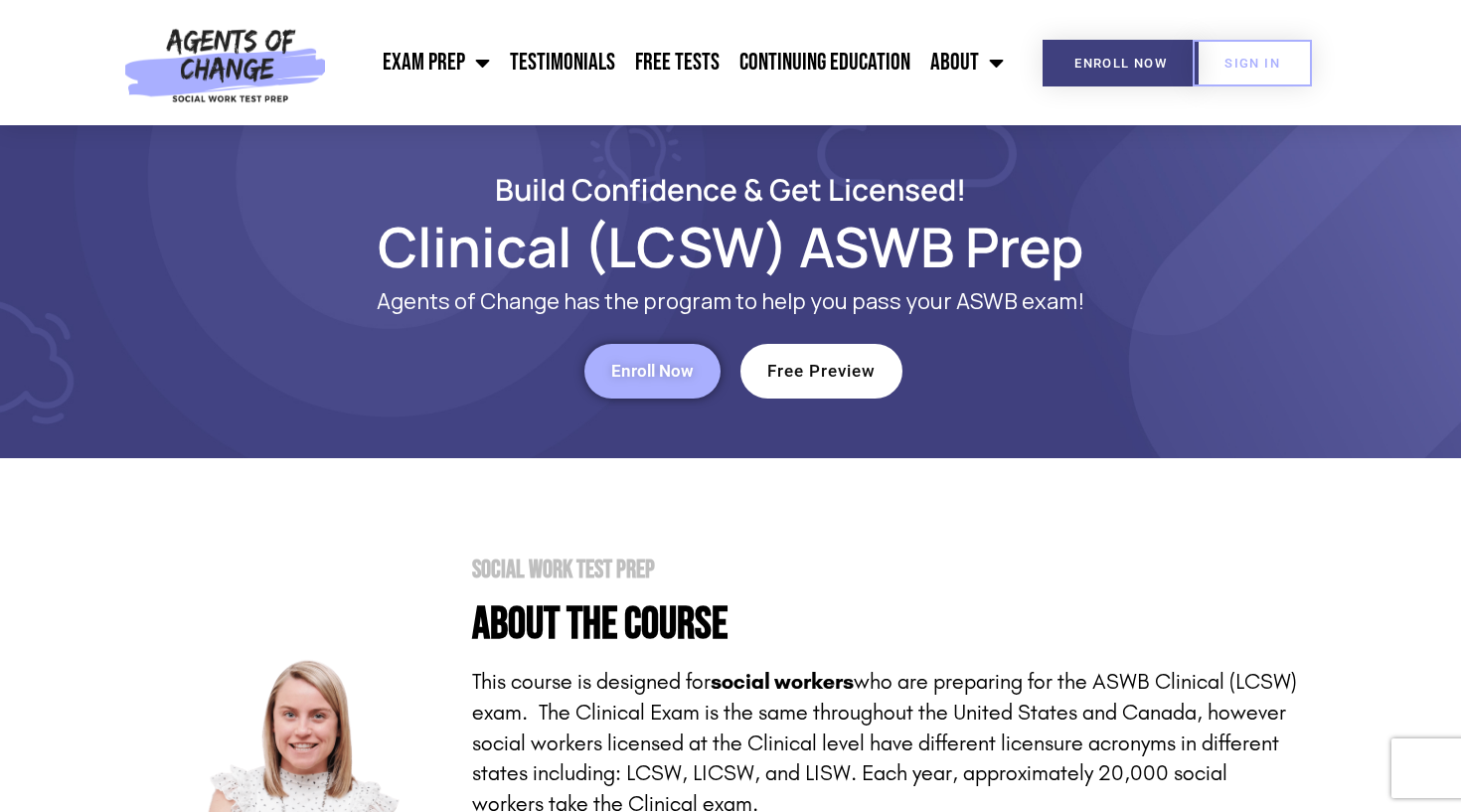 scroll, scrollTop: 0, scrollLeft: 0, axis: both 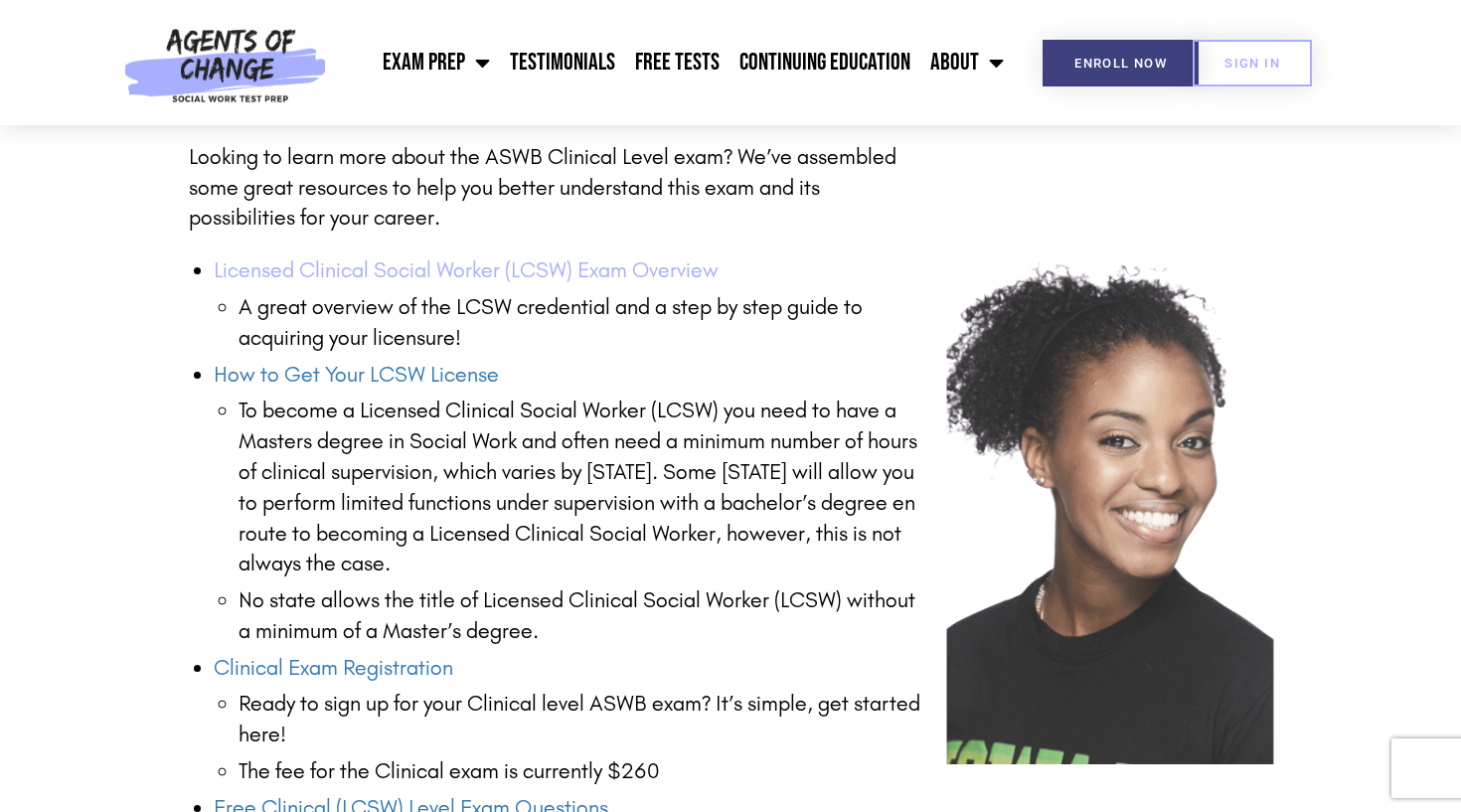 click on "Licensed Clinical Social Worker (LCSW) Exam Overview" at bounding box center (466, 270) 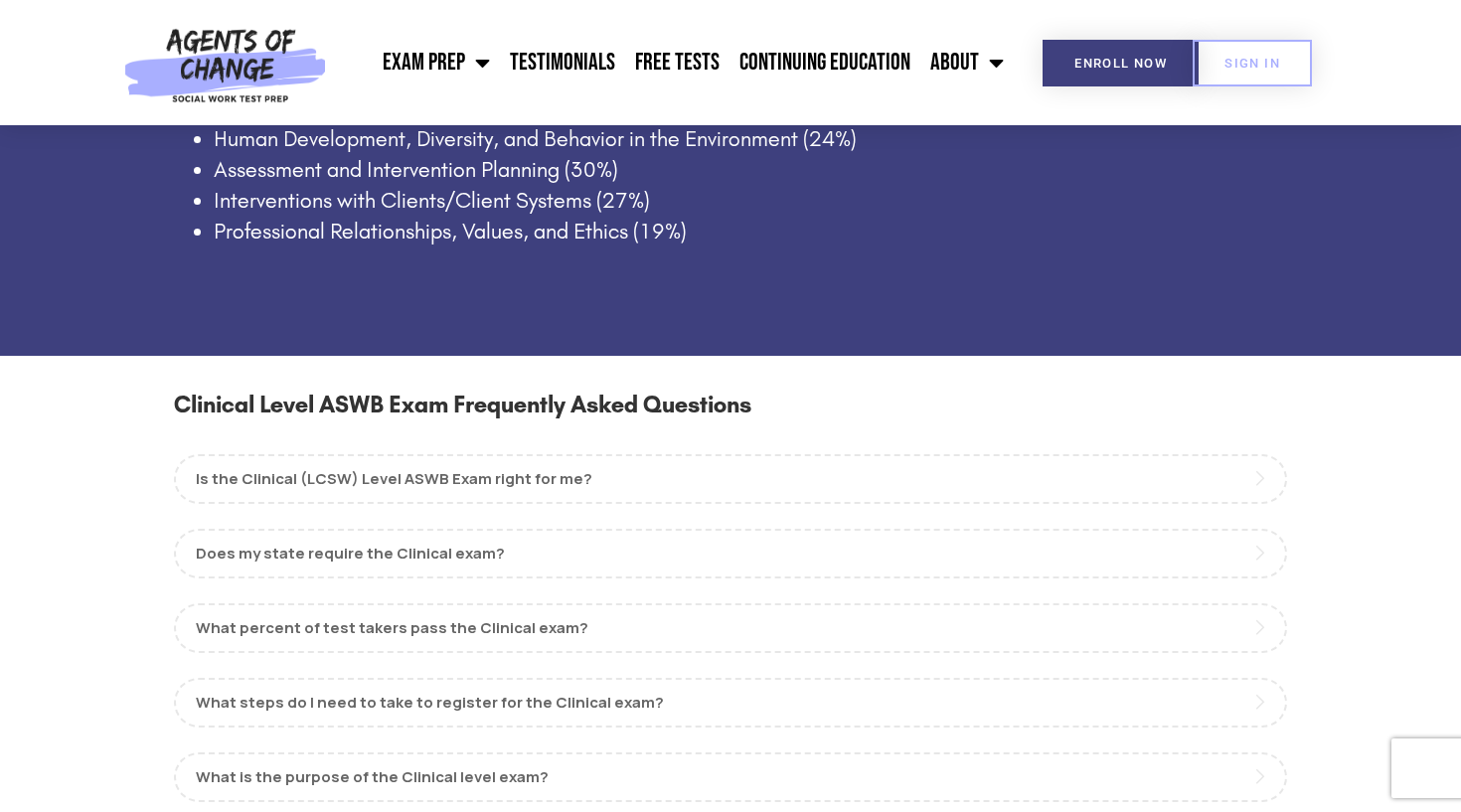 scroll, scrollTop: 1556, scrollLeft: 0, axis: vertical 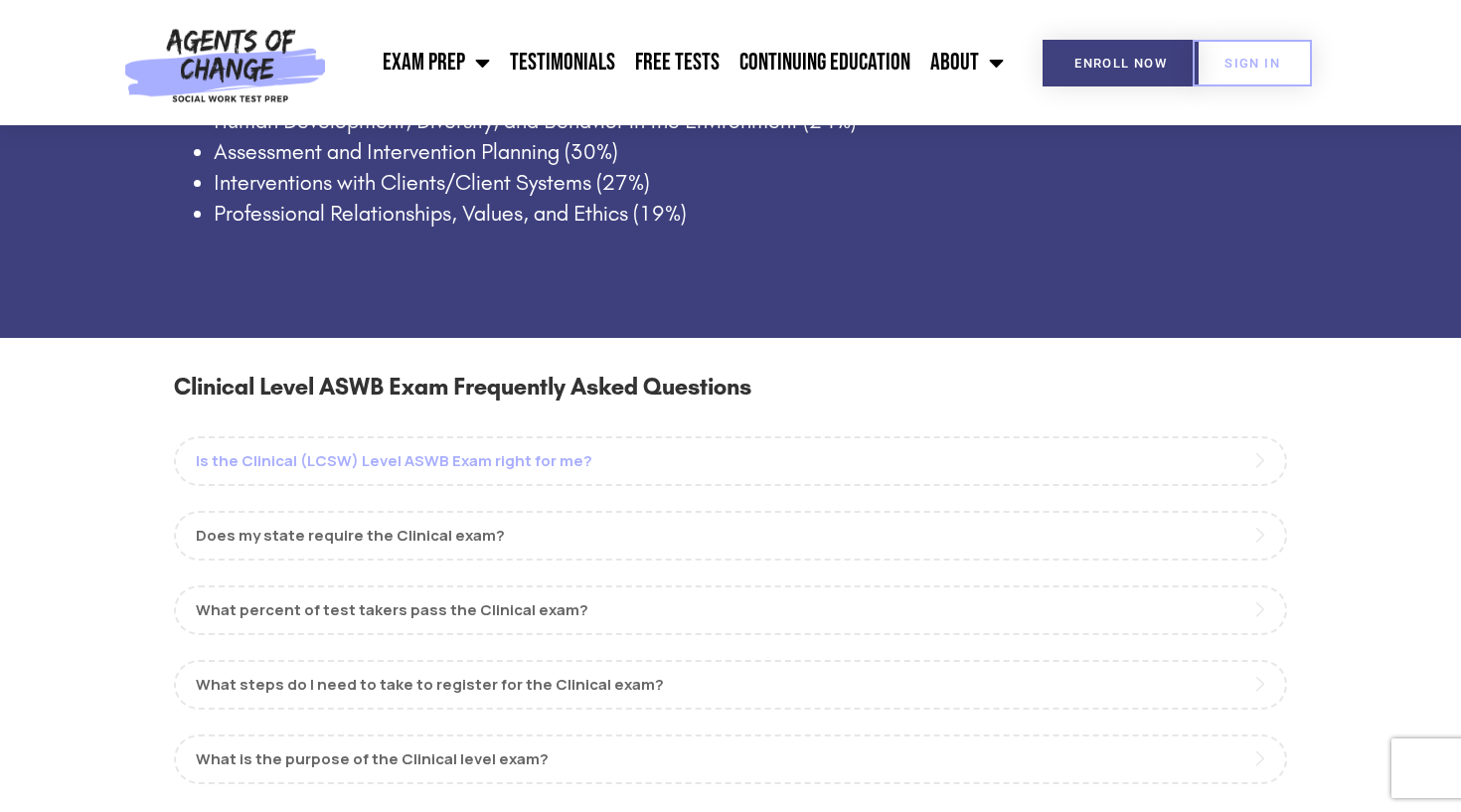 click on "Is the Clinical (LCSW) Level ASWB Exam right for me?" at bounding box center (730, 461) 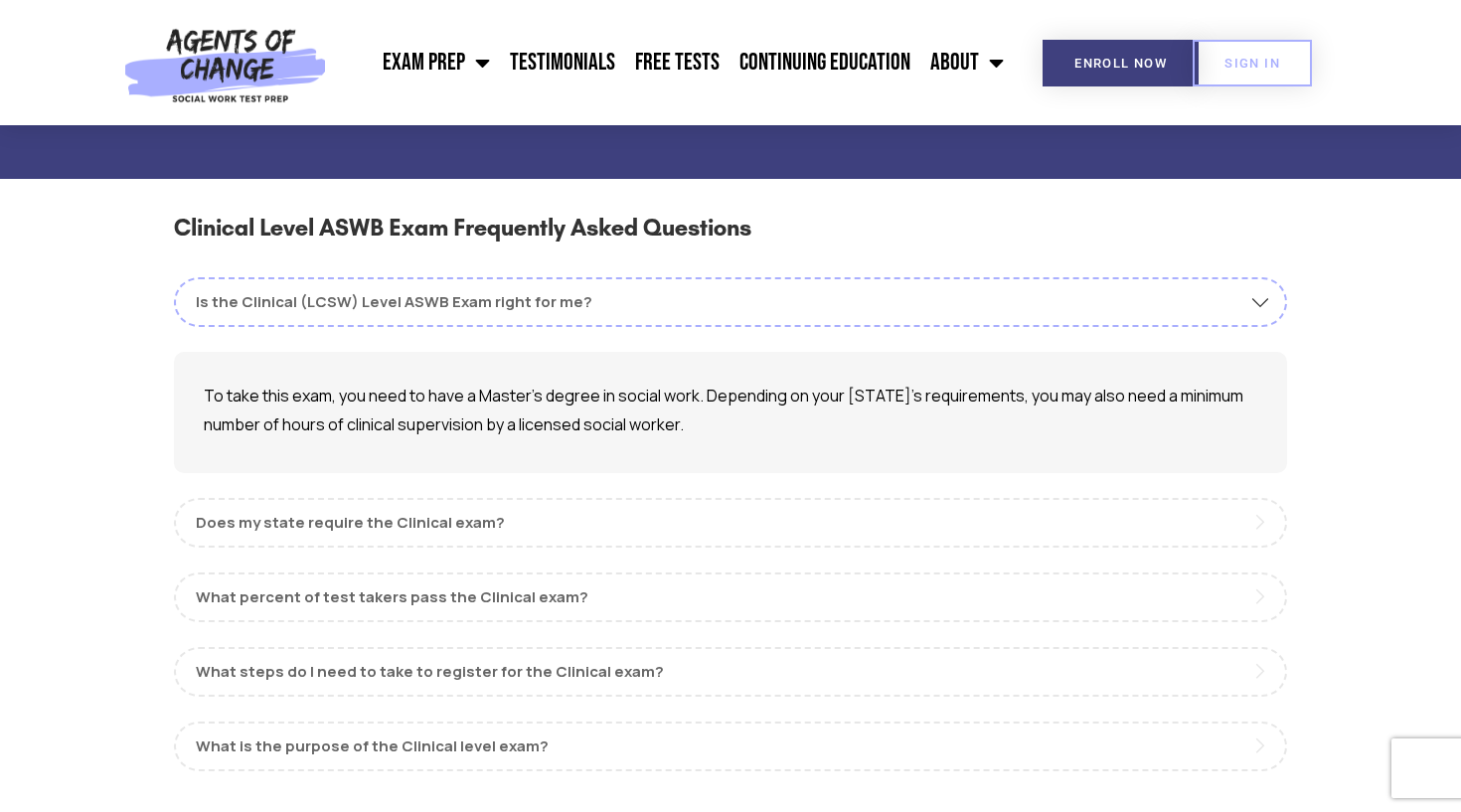 scroll, scrollTop: 1748, scrollLeft: 0, axis: vertical 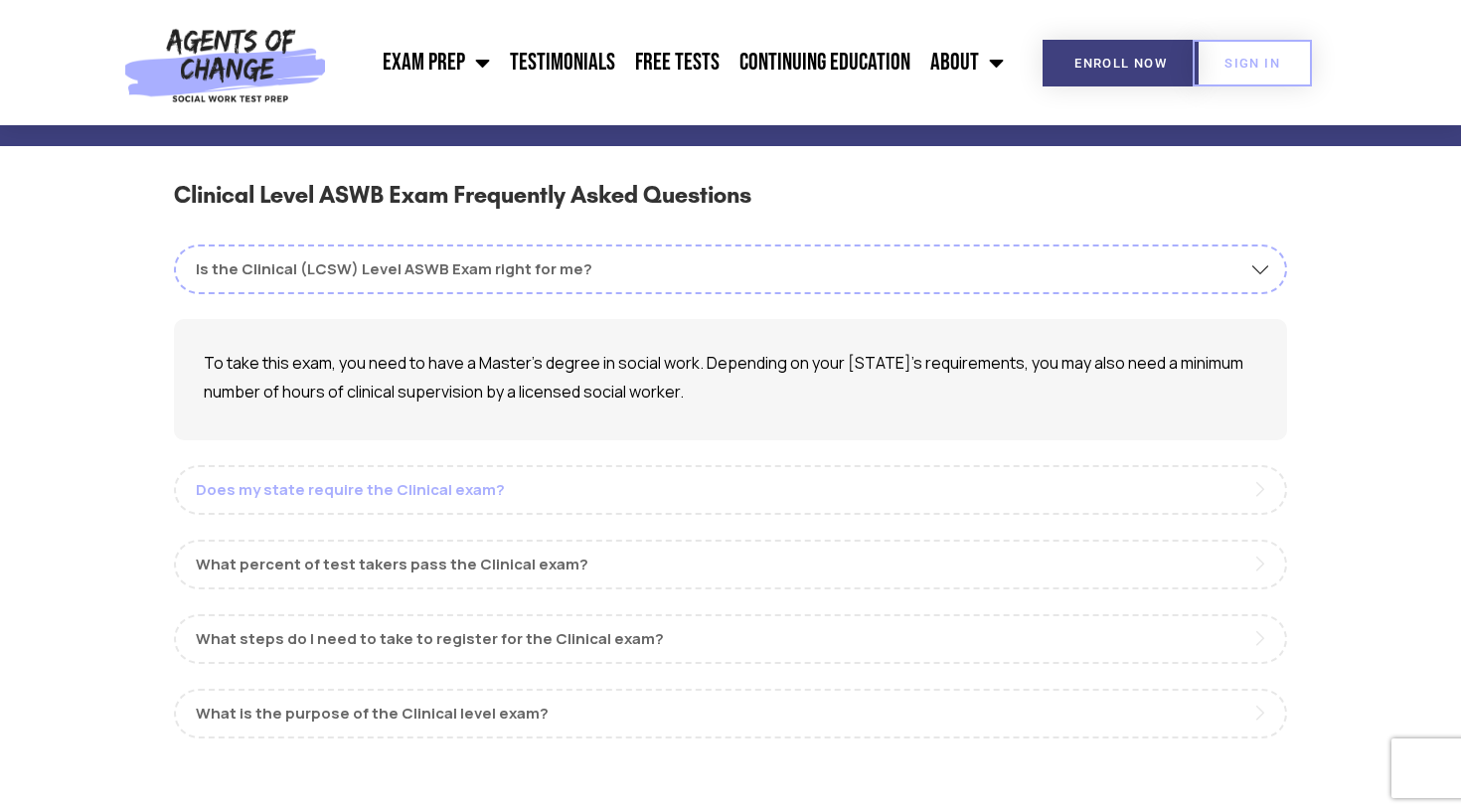 click on "Does my state require the Clinical exam?" at bounding box center (730, 490) 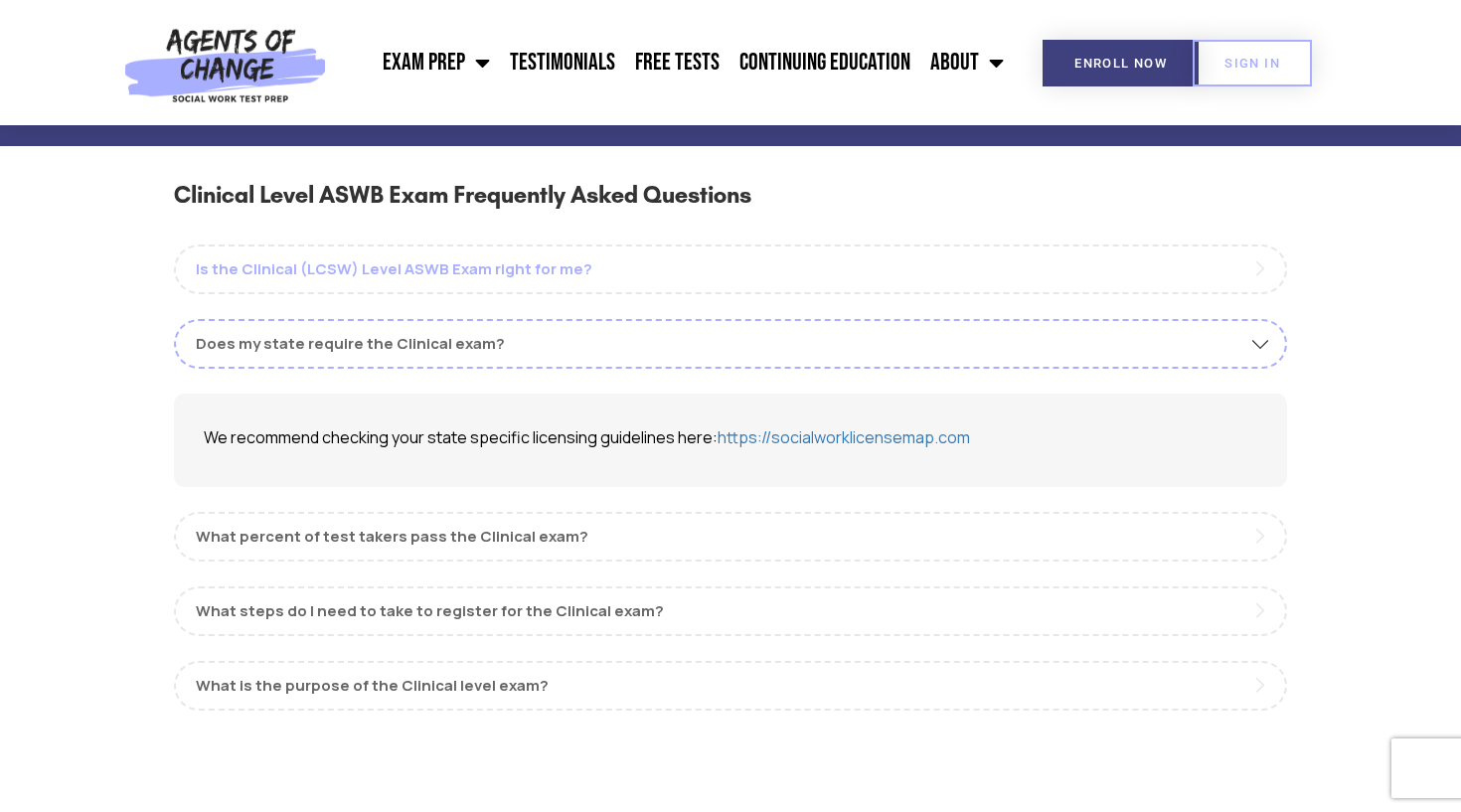scroll, scrollTop: 1702, scrollLeft: 0, axis: vertical 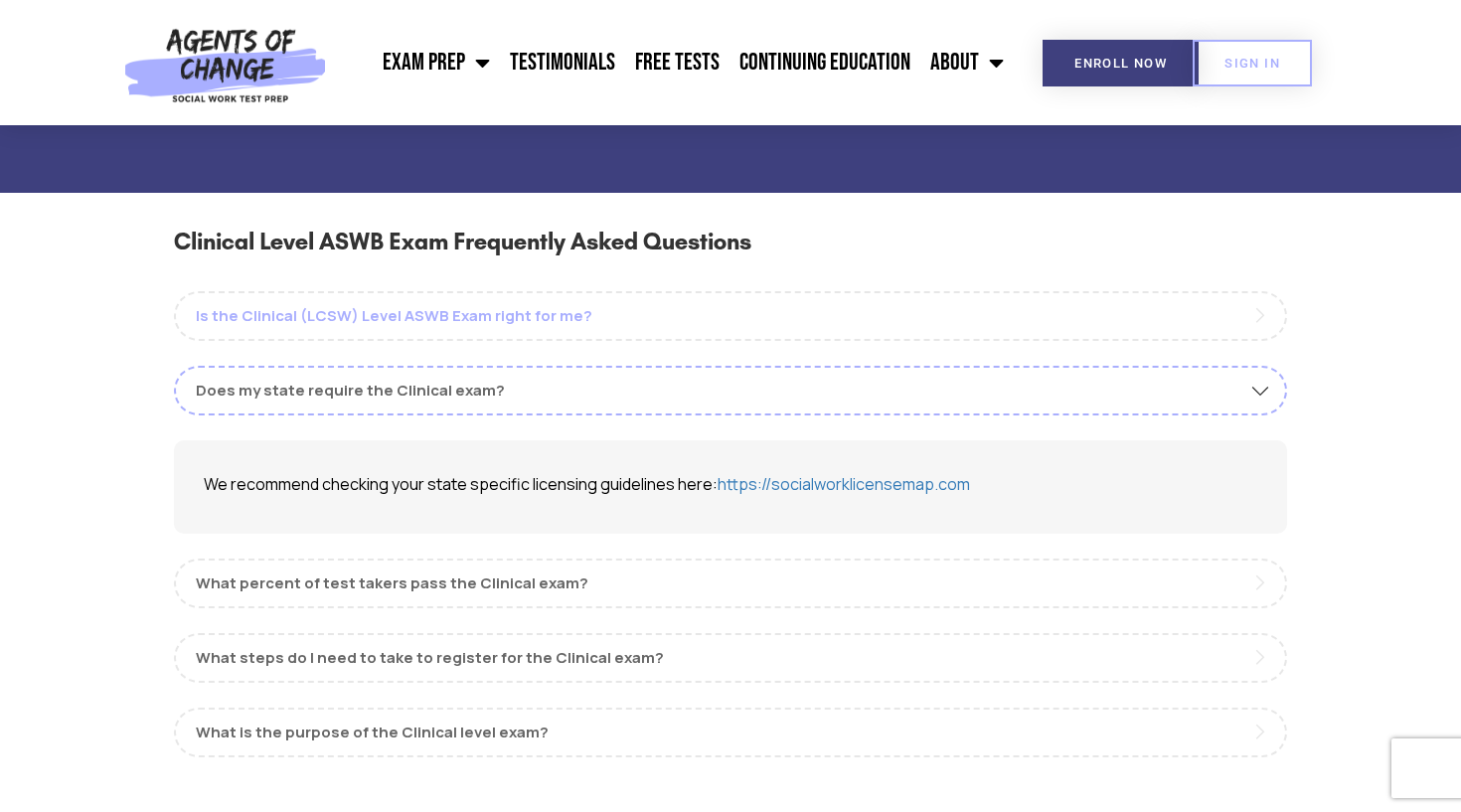 click on "Is the Clinical (LCSW) Level ASWB Exam right for me?" at bounding box center [730, 316] 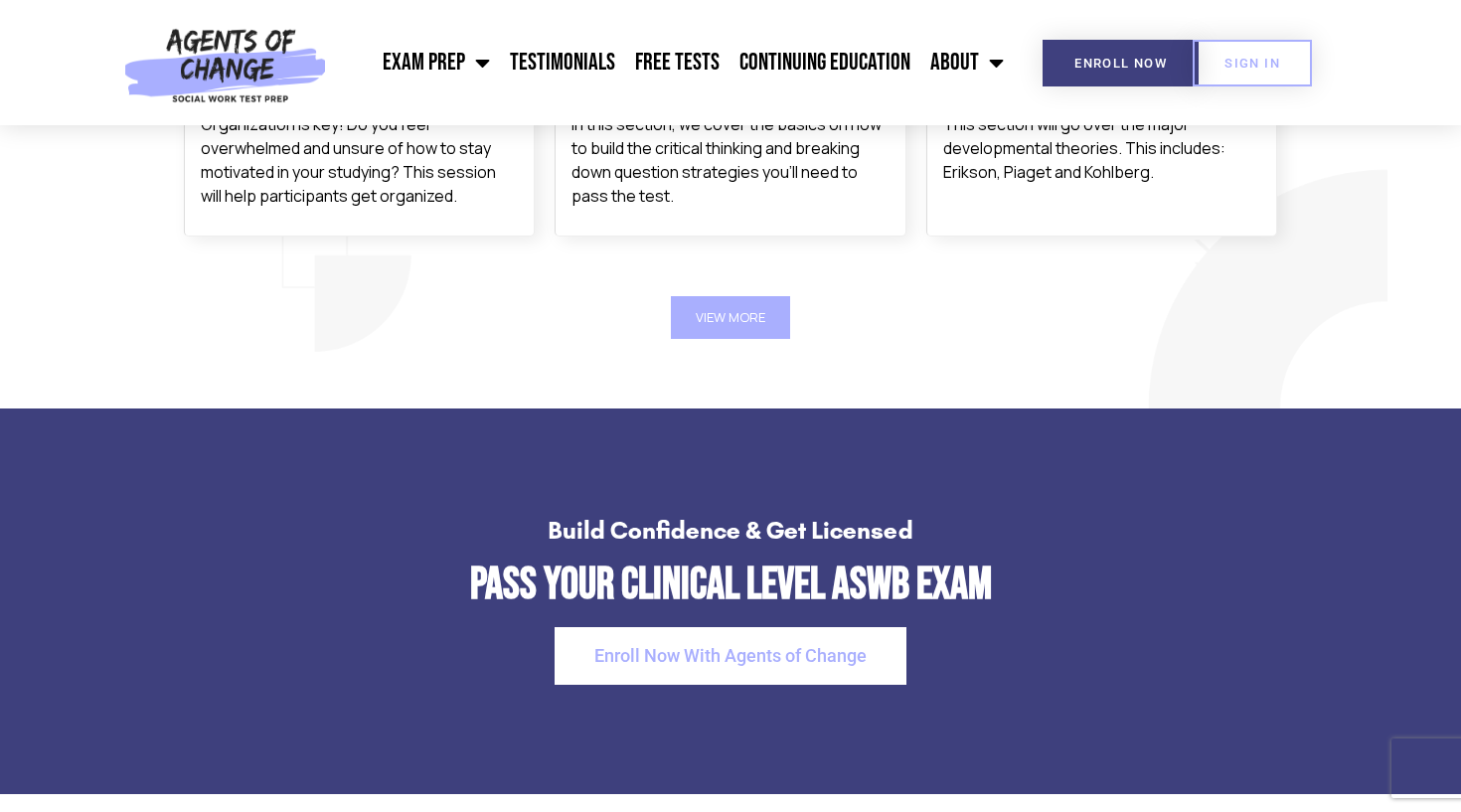 scroll, scrollTop: 3343, scrollLeft: 0, axis: vertical 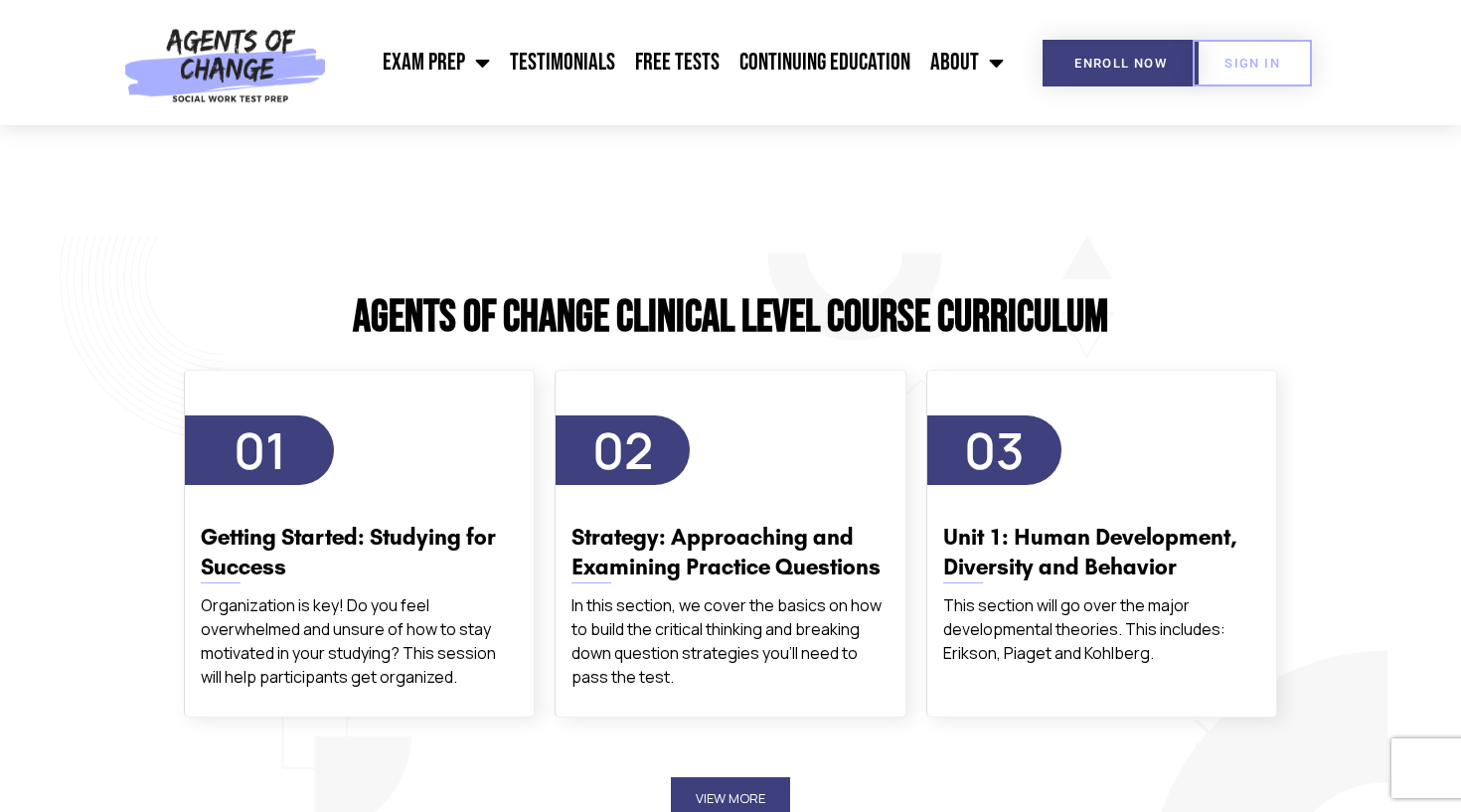 click on "View More" at bounding box center [730, 798] 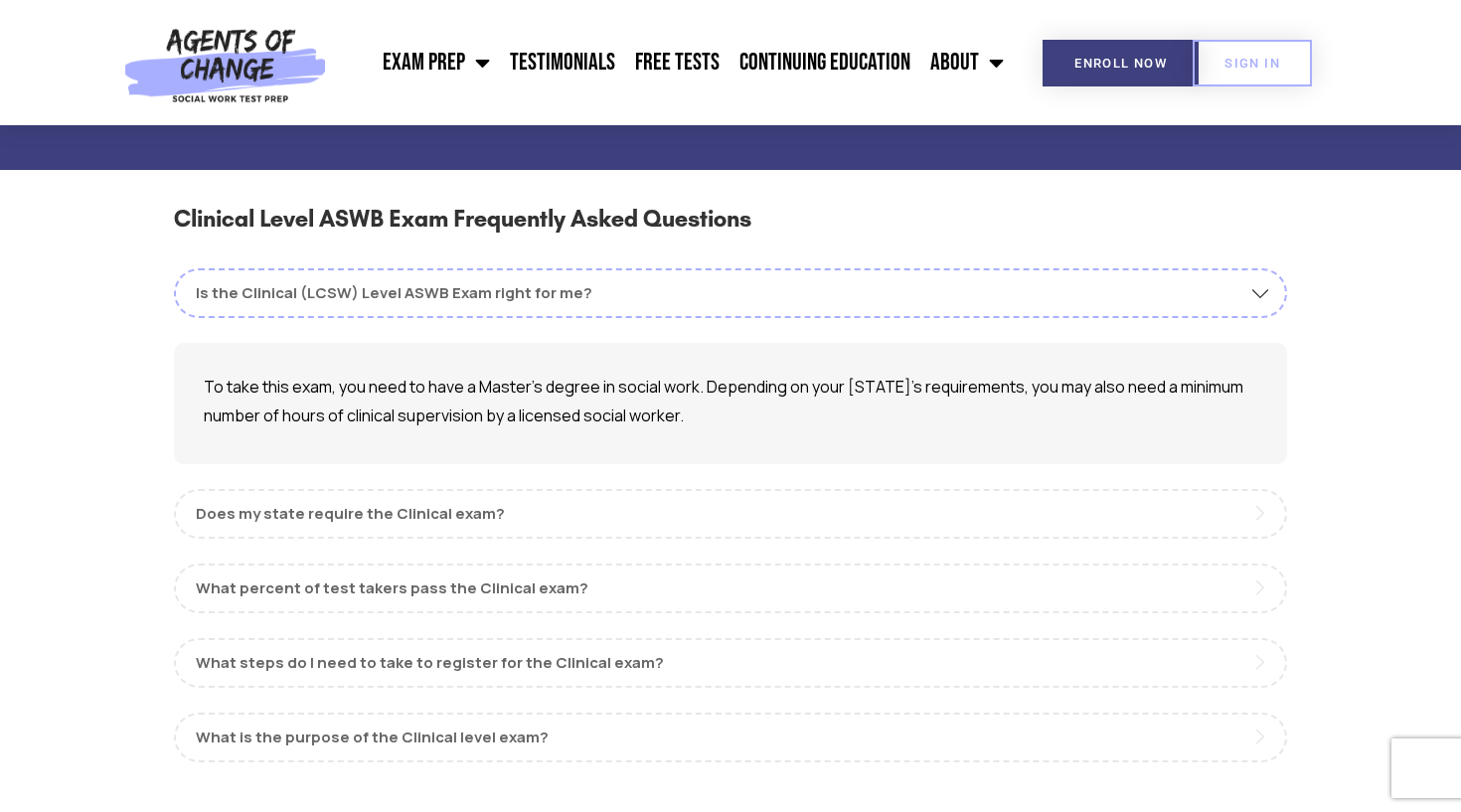 scroll, scrollTop: 1651, scrollLeft: 0, axis: vertical 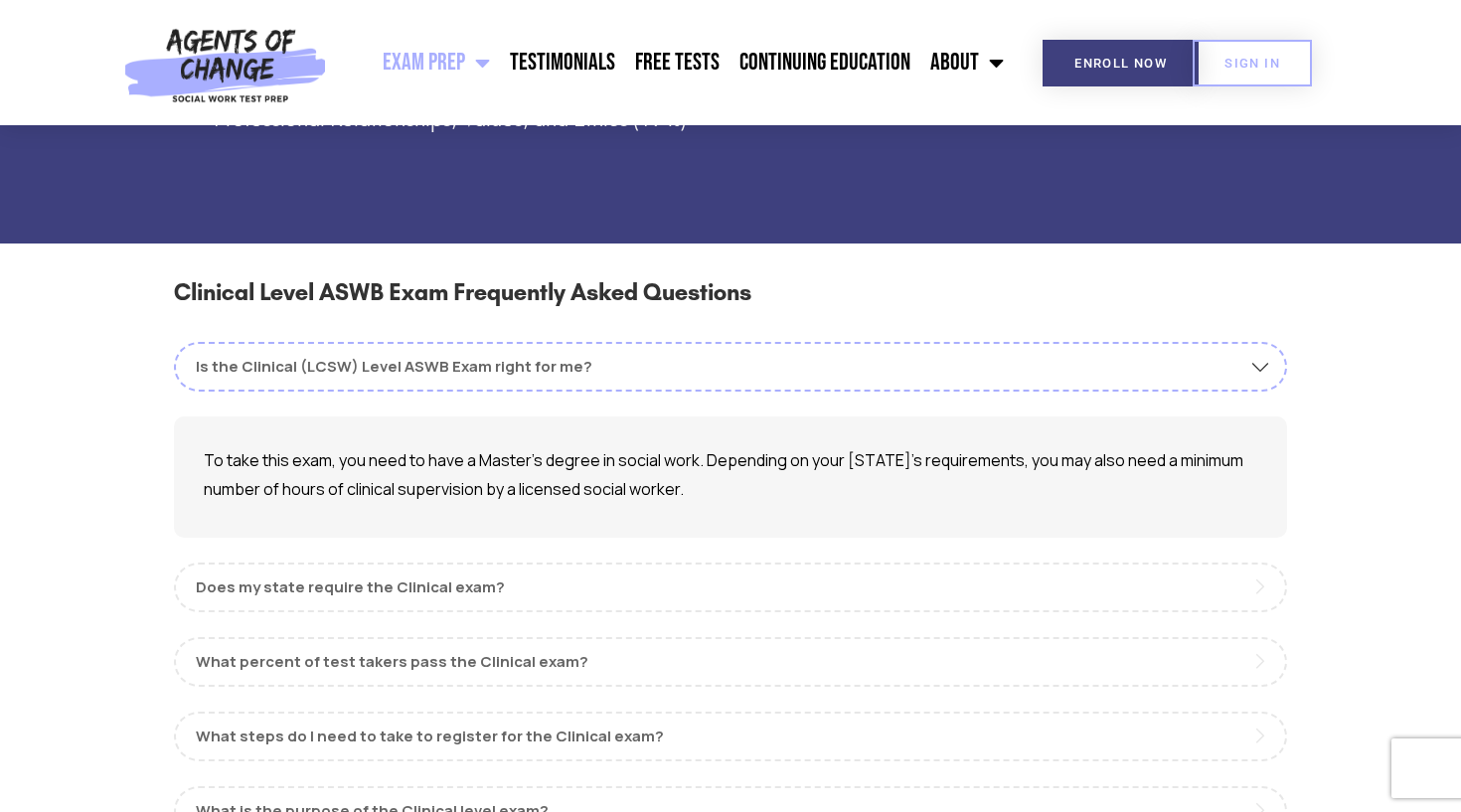 click 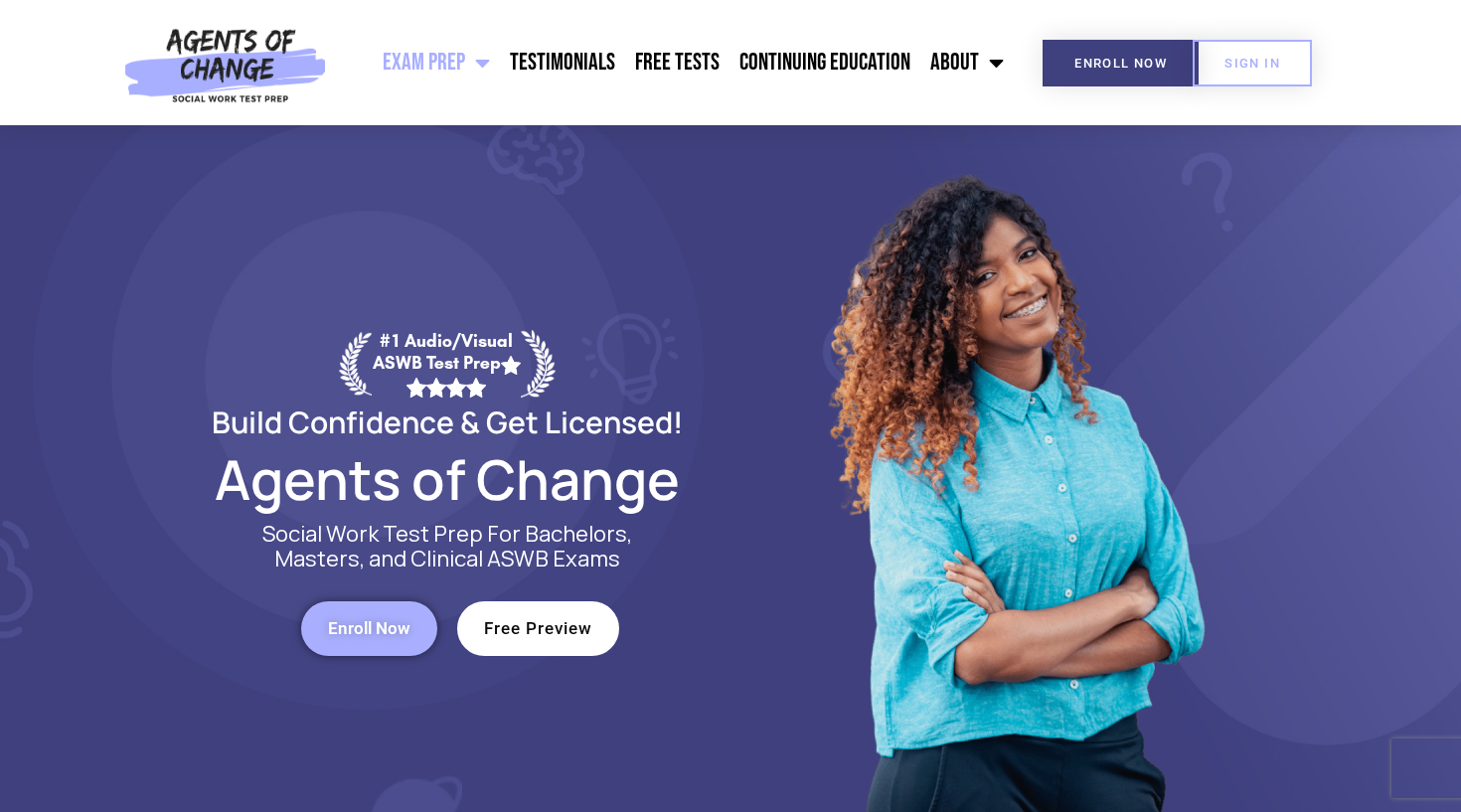 scroll, scrollTop: 0, scrollLeft: 0, axis: both 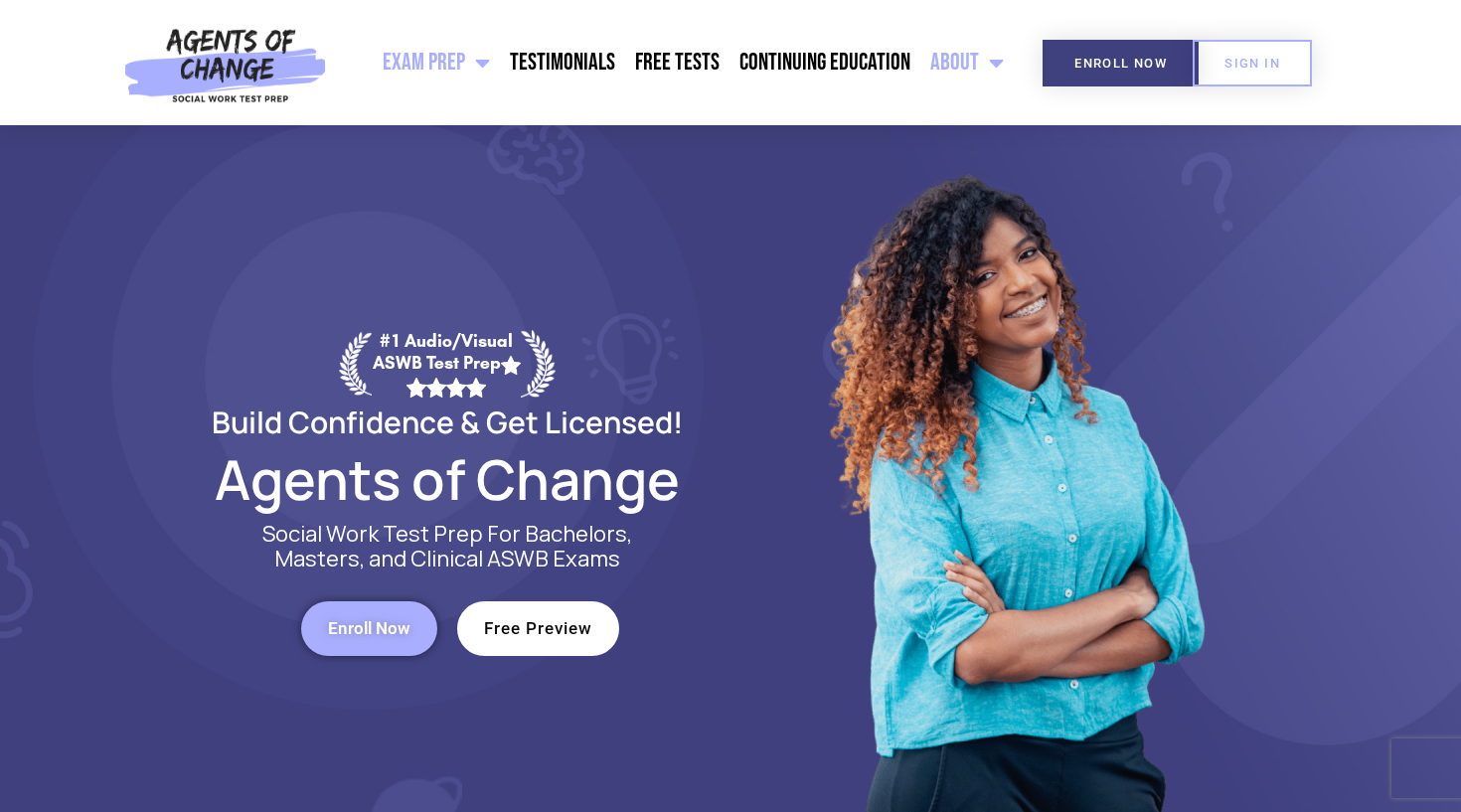 click on "About" 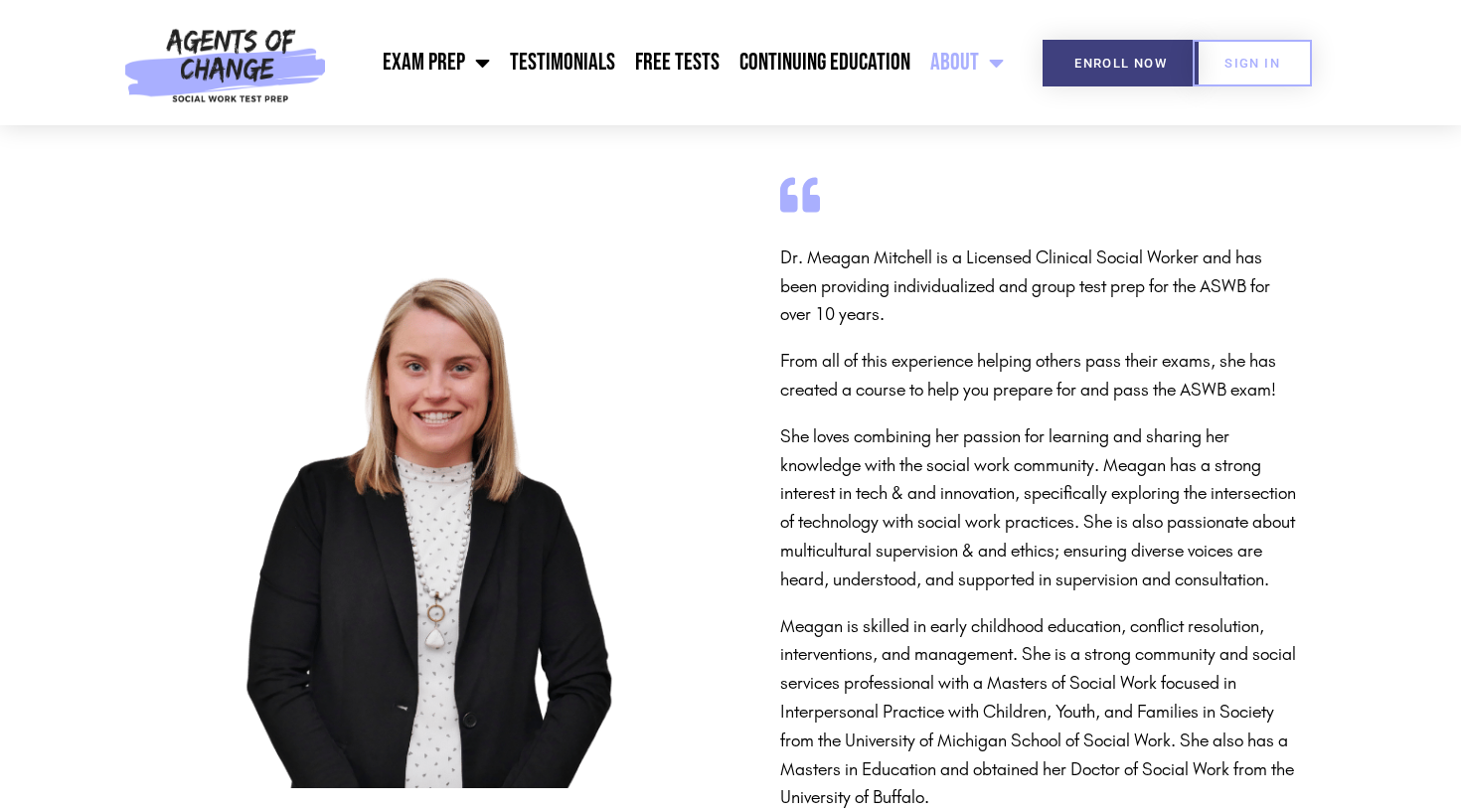 scroll, scrollTop: 0, scrollLeft: 0, axis: both 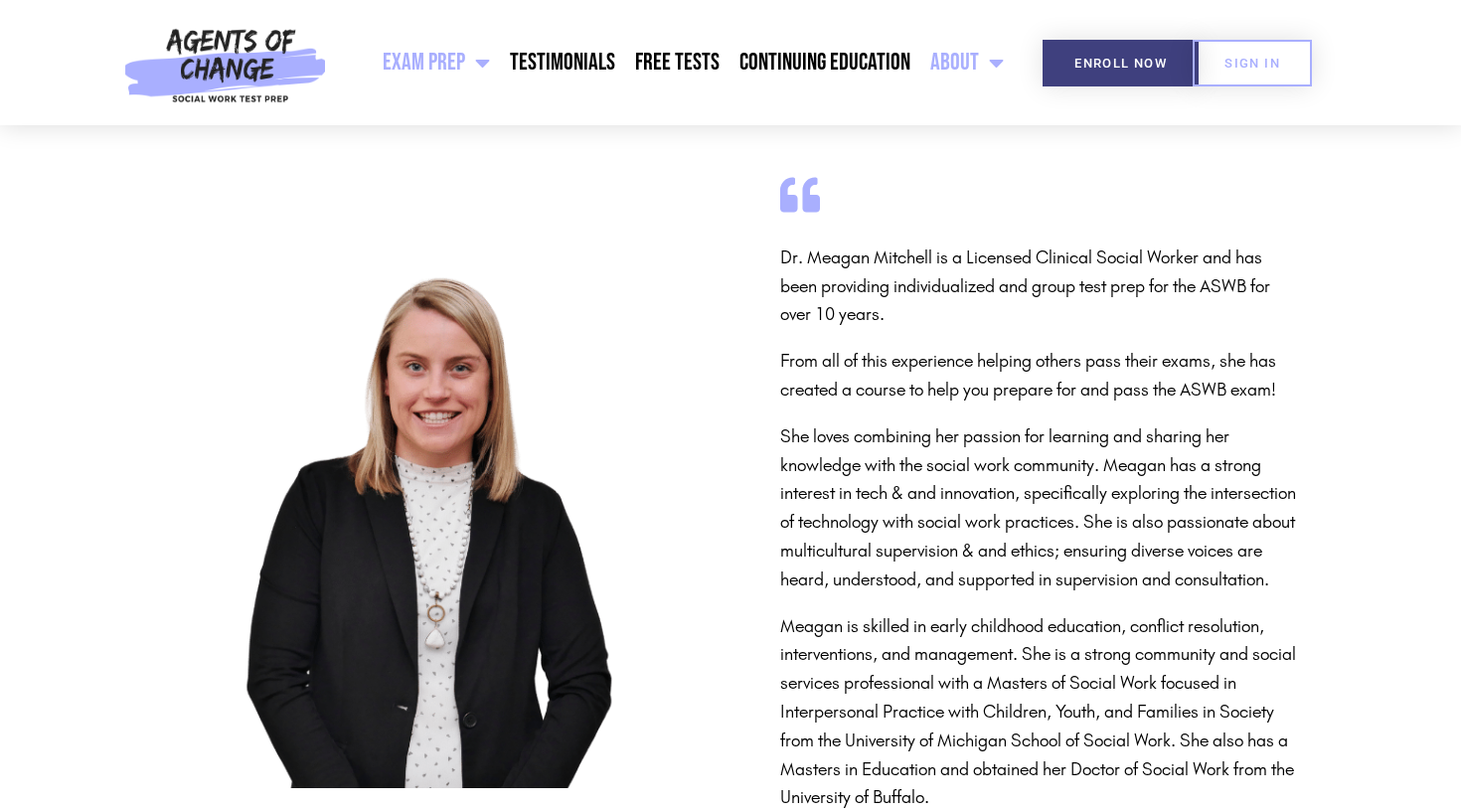 click on "Exam Prep" 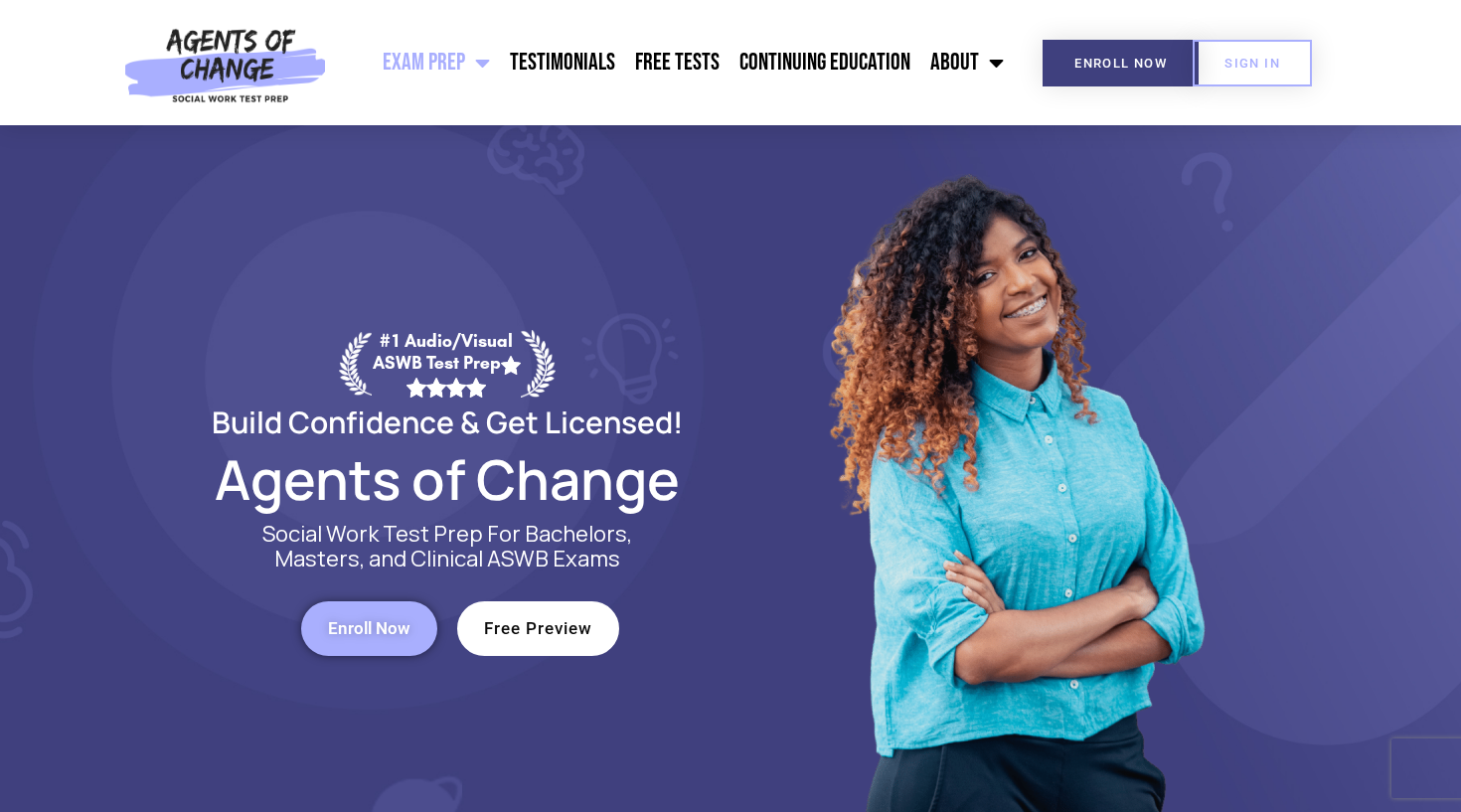 scroll, scrollTop: 0, scrollLeft: 0, axis: both 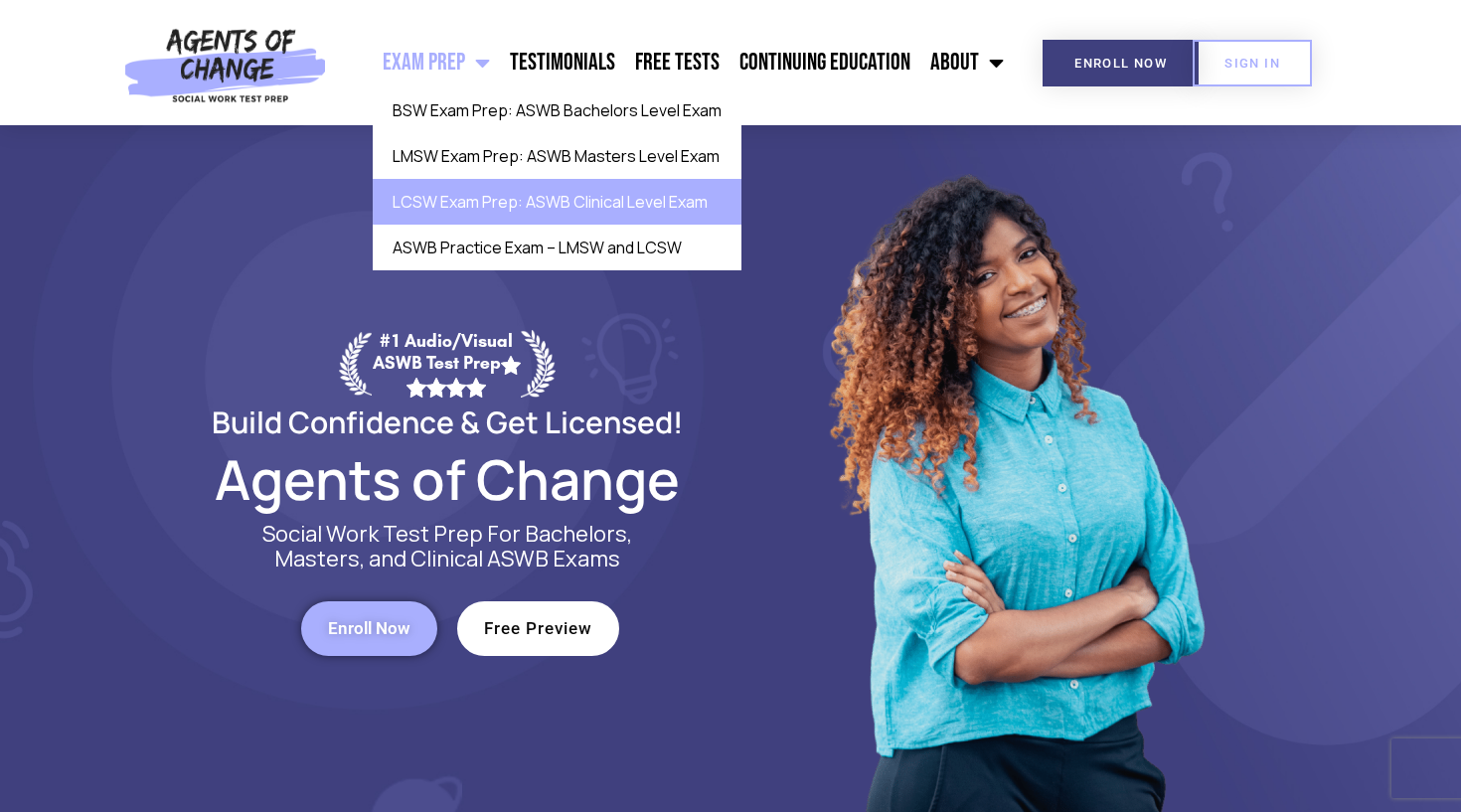click on "LCSW Exam Prep: ASWB Clinical Level Exam" 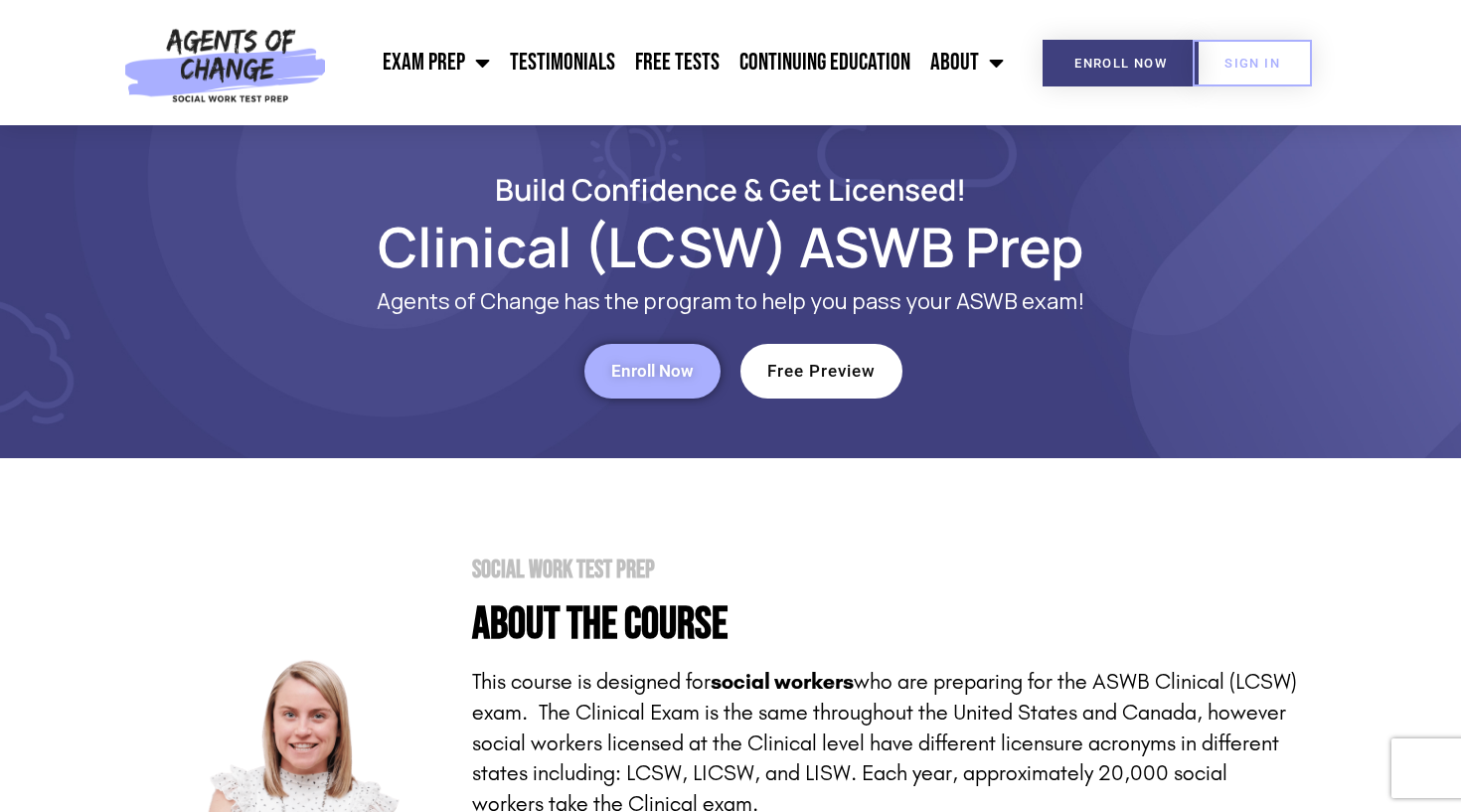 scroll, scrollTop: 0, scrollLeft: 0, axis: both 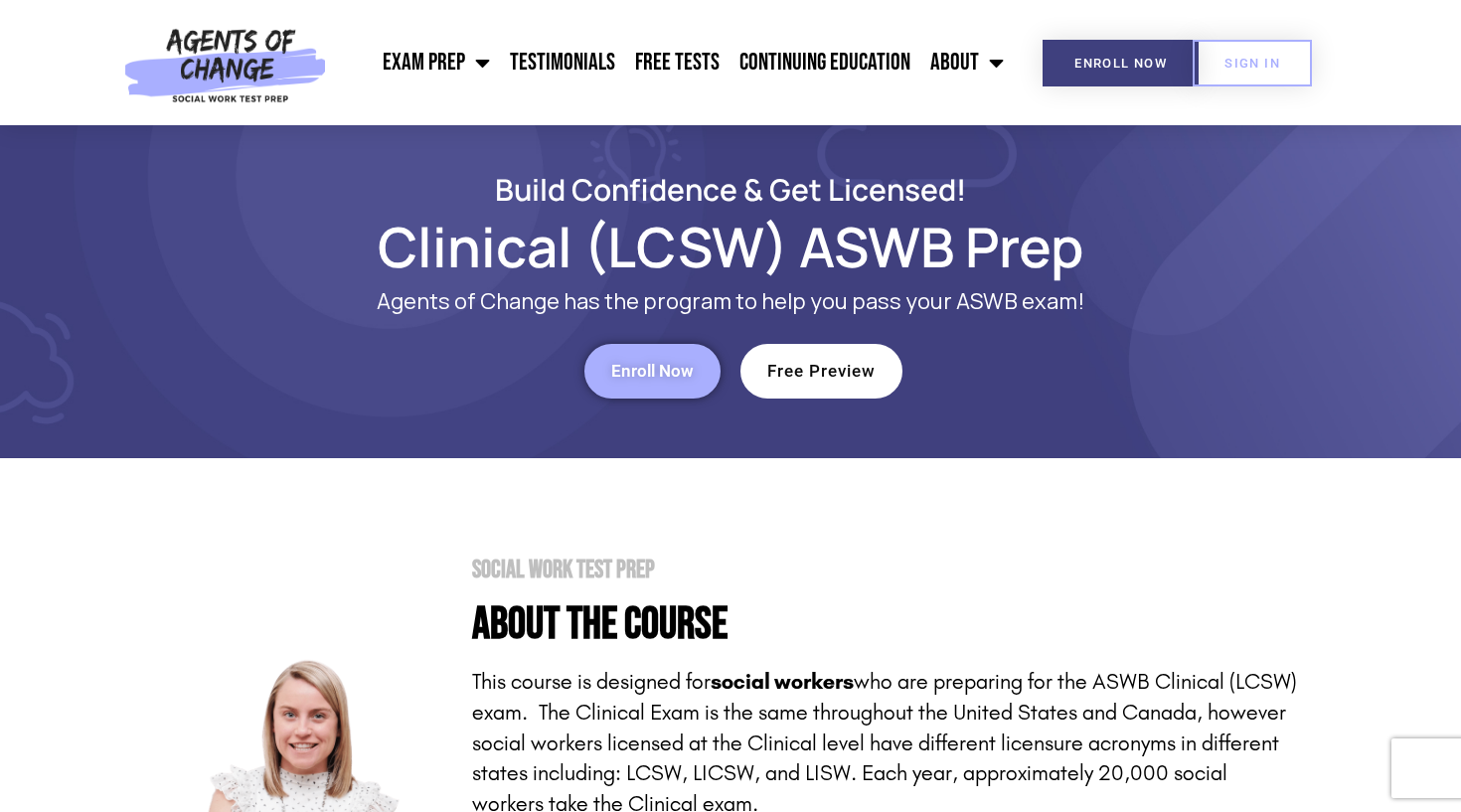 click on "Enroll Now" at bounding box center [652, 371] 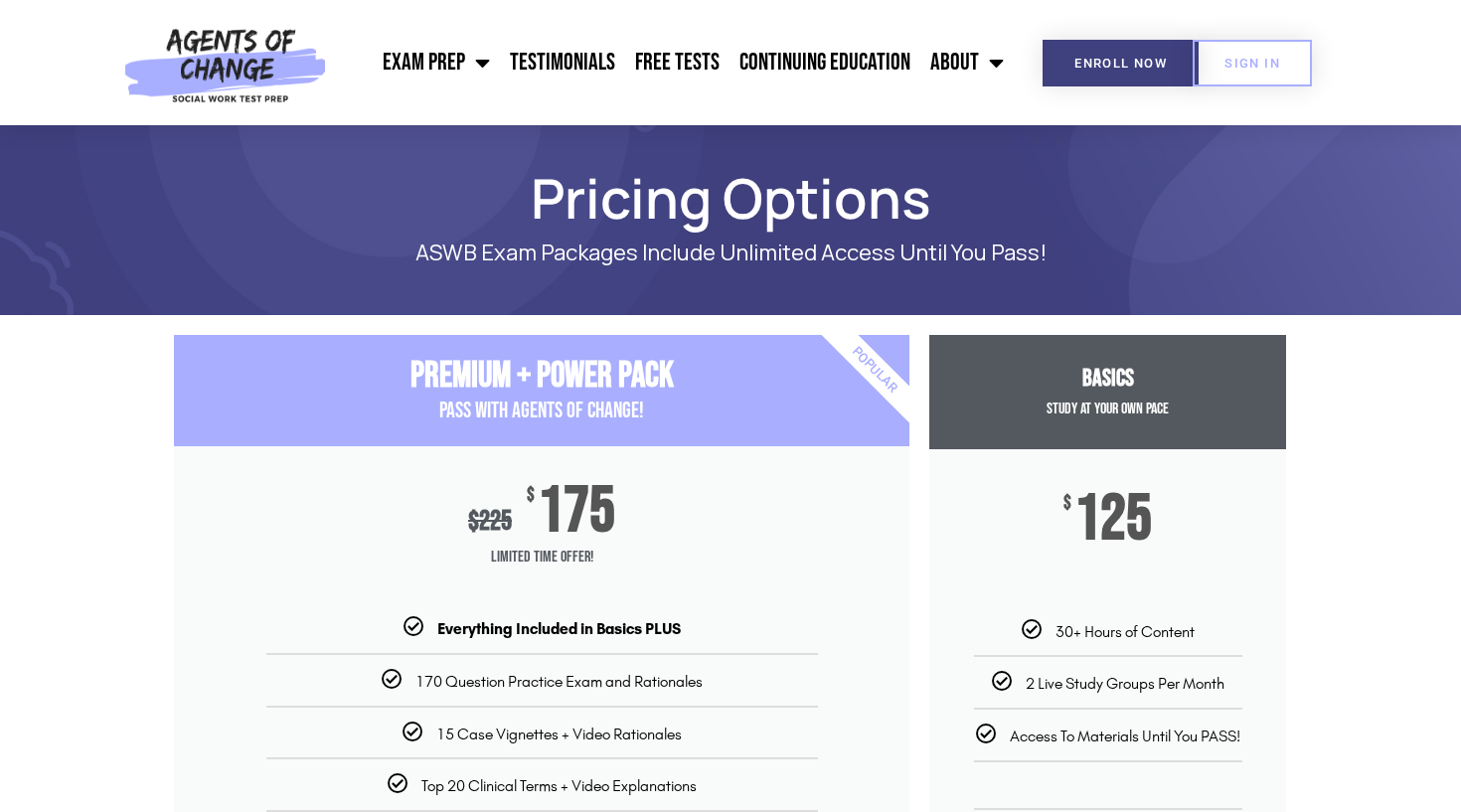 scroll, scrollTop: 0, scrollLeft: 0, axis: both 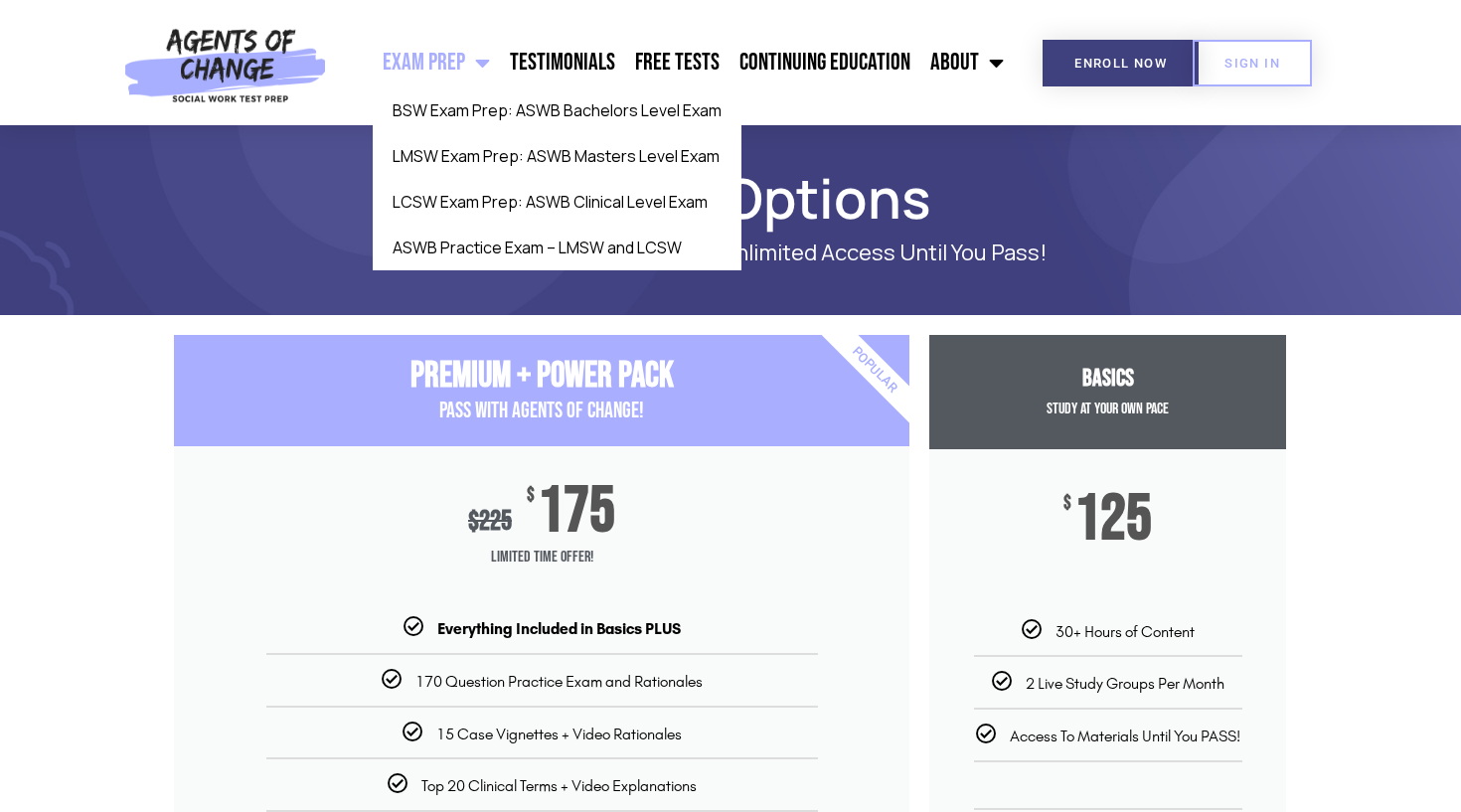 click on "Exam Prep" 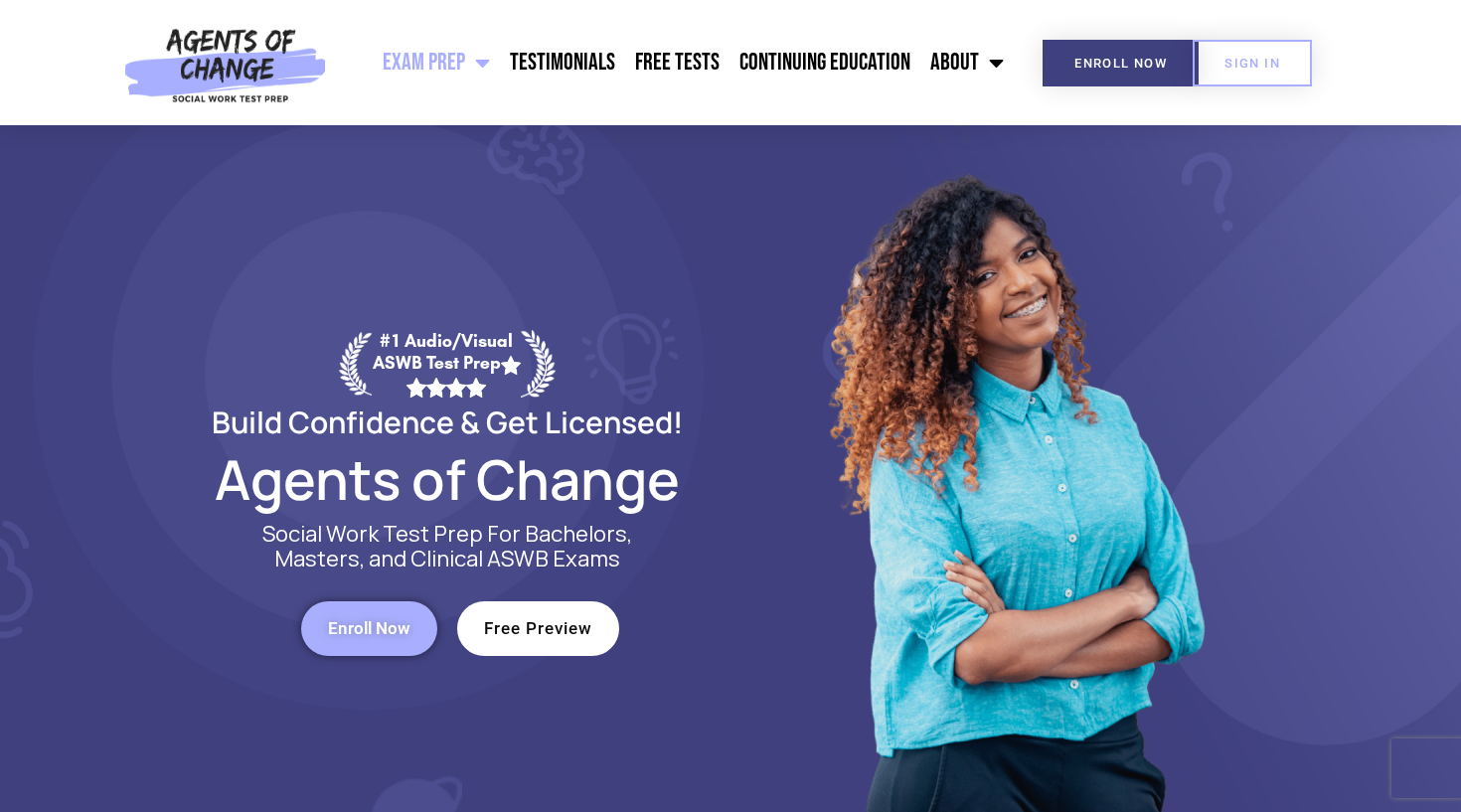 scroll, scrollTop: 0, scrollLeft: 0, axis: both 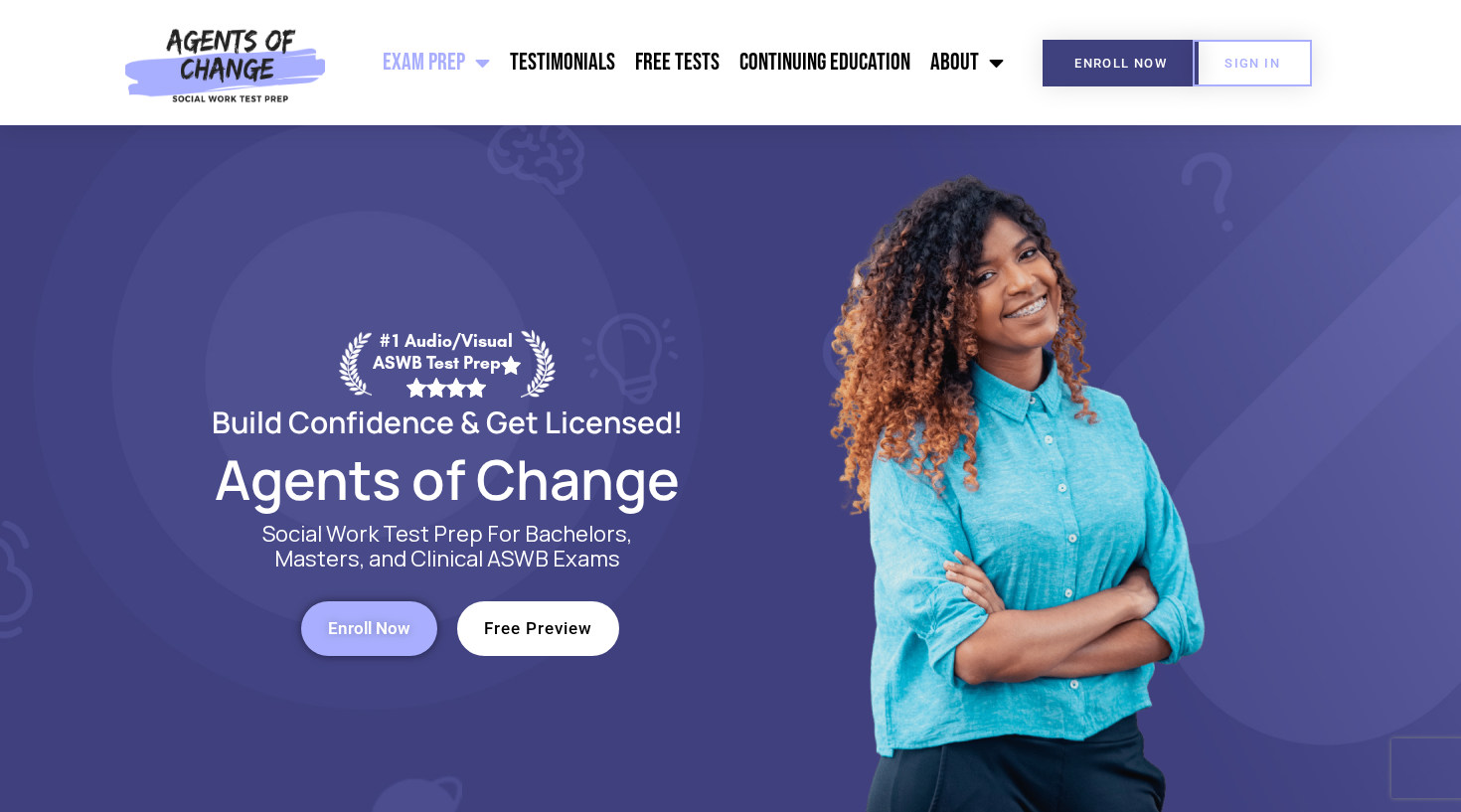 click on "Free Preview" at bounding box center (538, 628) 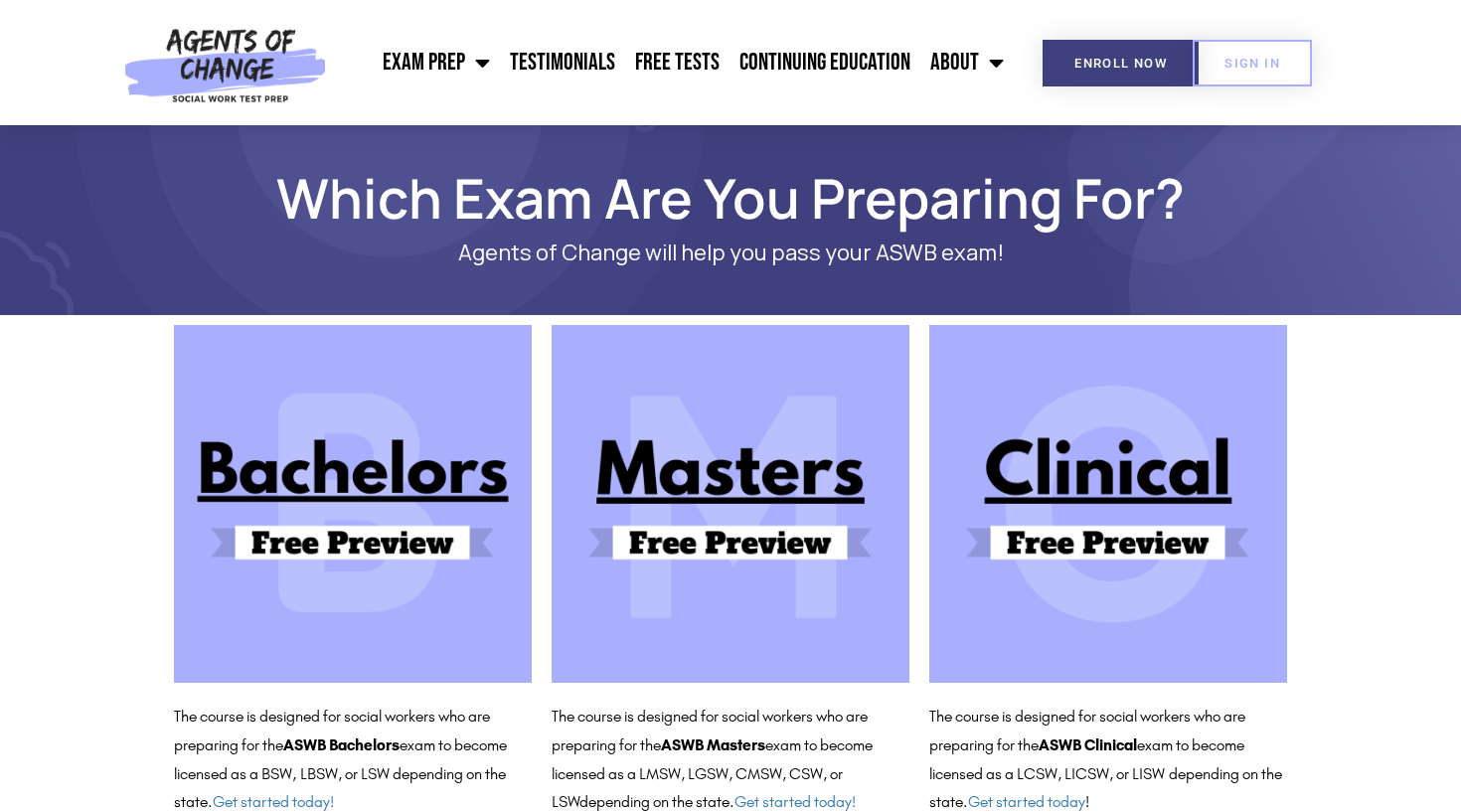 scroll, scrollTop: 0, scrollLeft: 0, axis: both 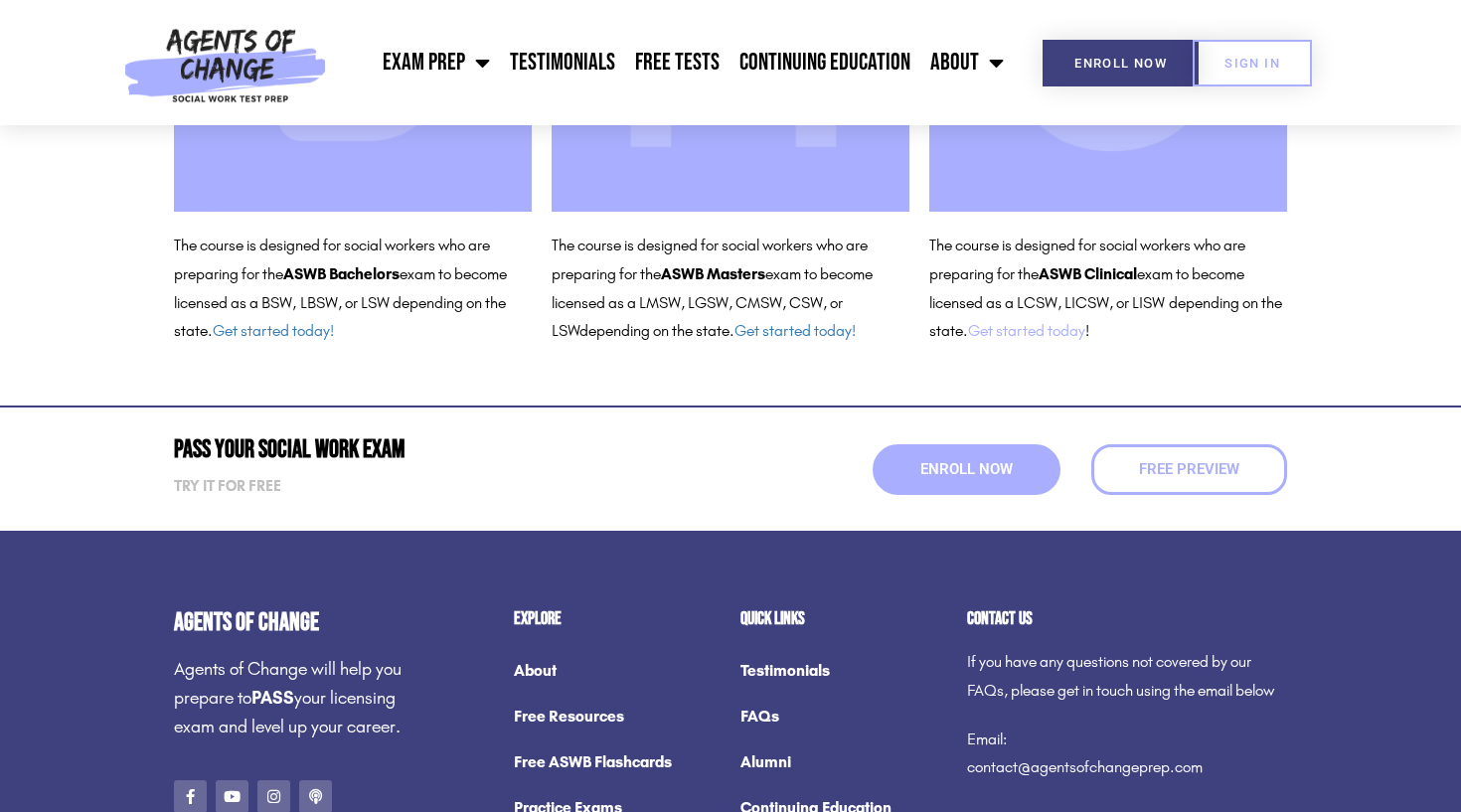 click on "Get started today" at bounding box center (1027, 330) 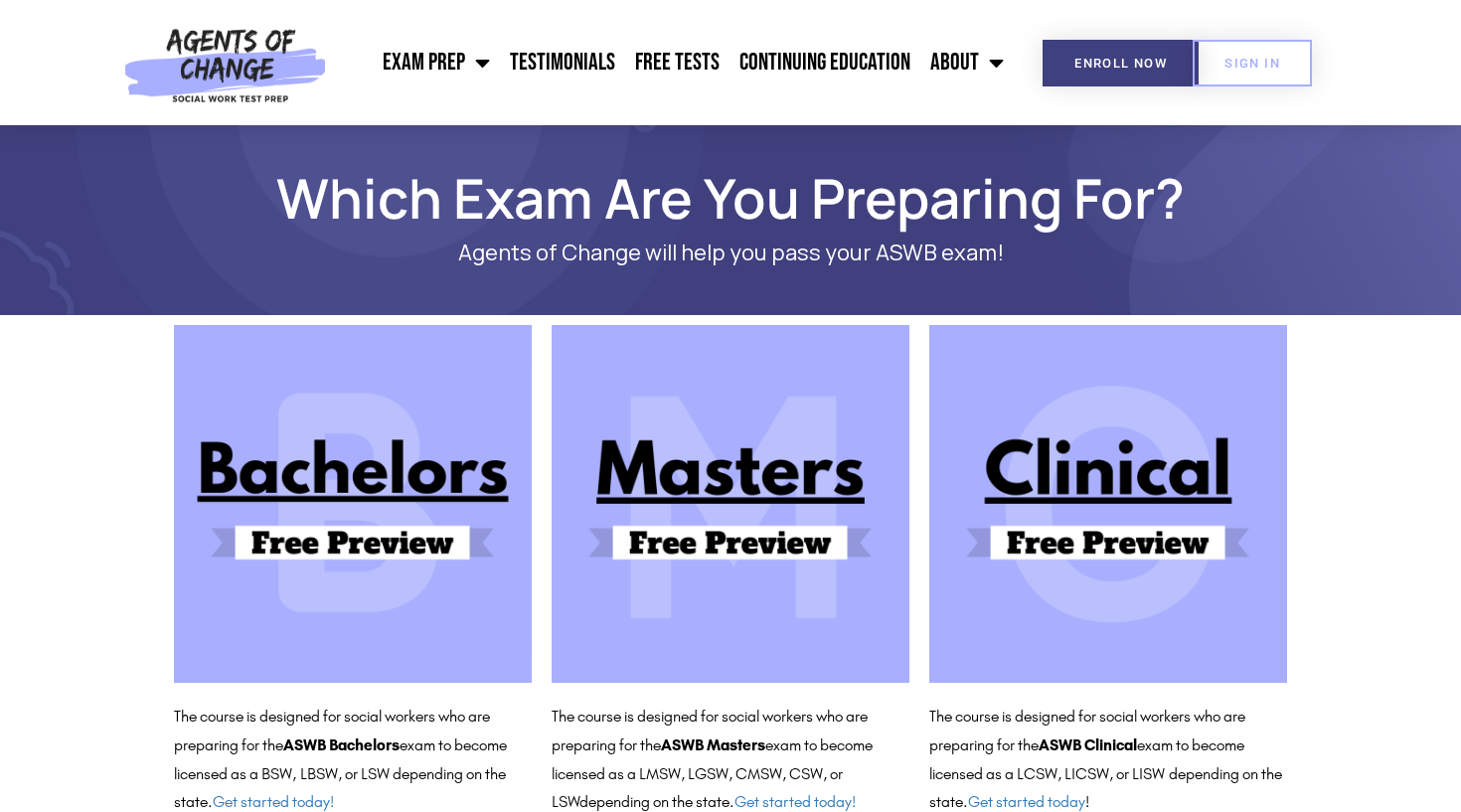 scroll, scrollTop: 149, scrollLeft: 0, axis: vertical 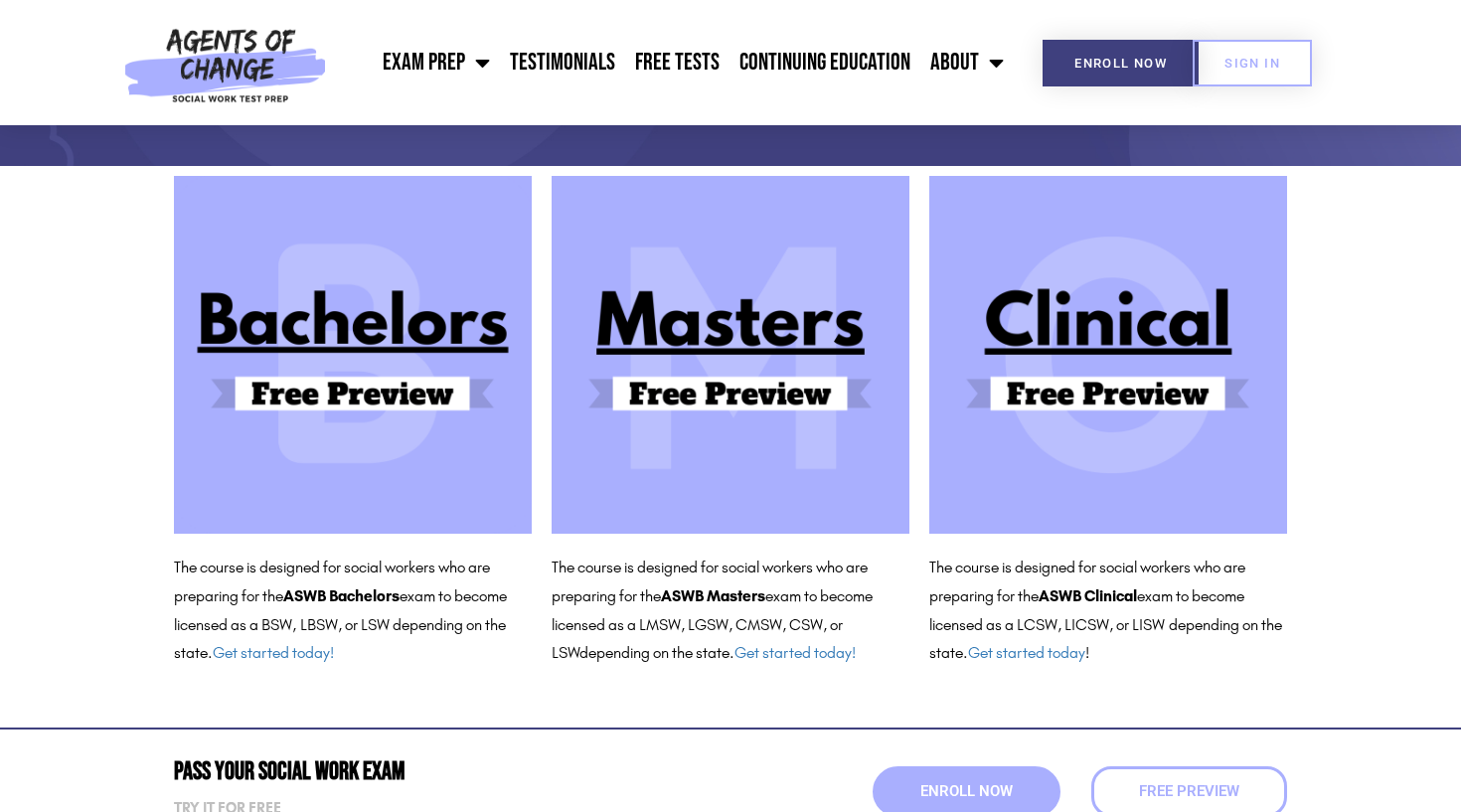 click at bounding box center [1108, 355] 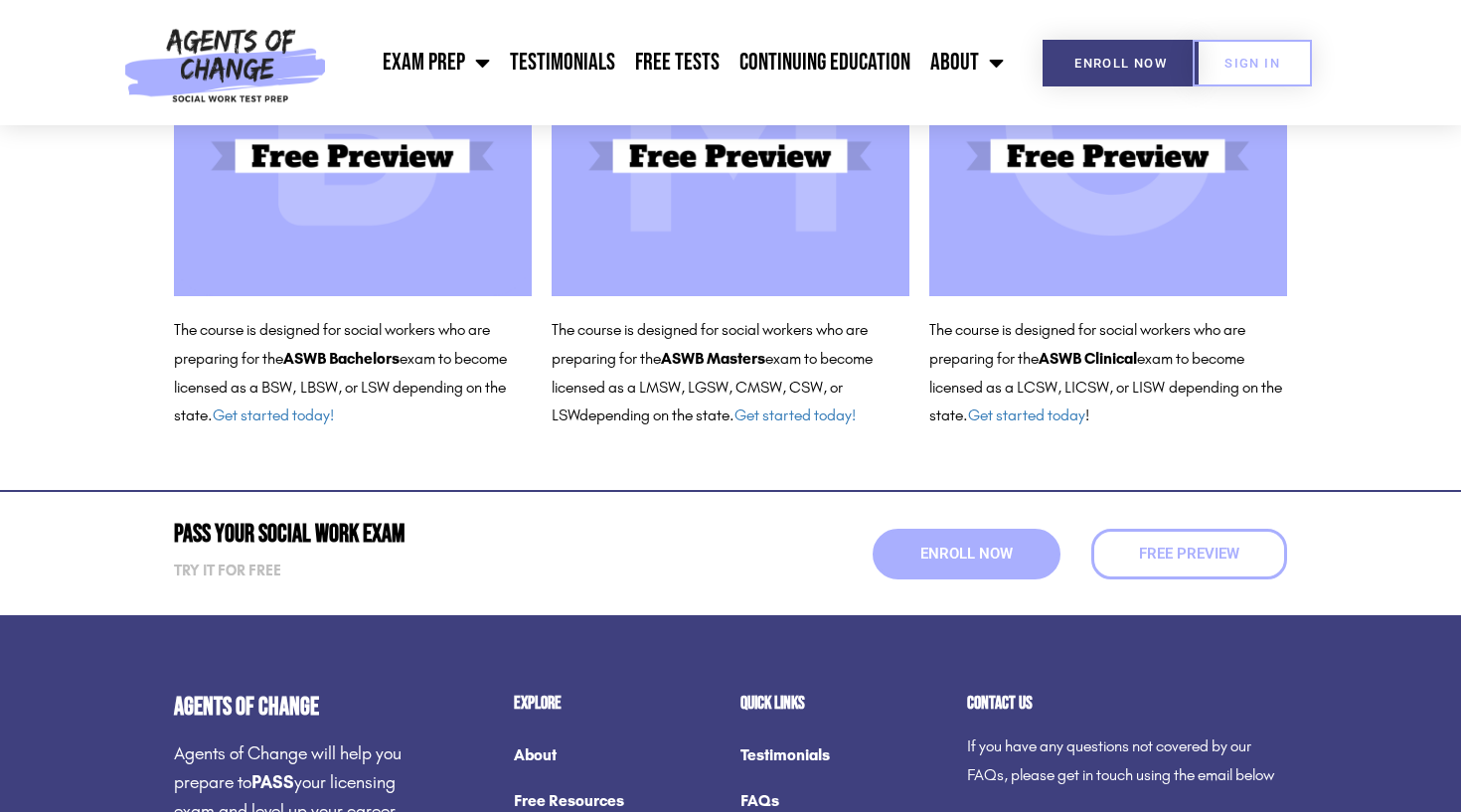 scroll, scrollTop: 388, scrollLeft: 0, axis: vertical 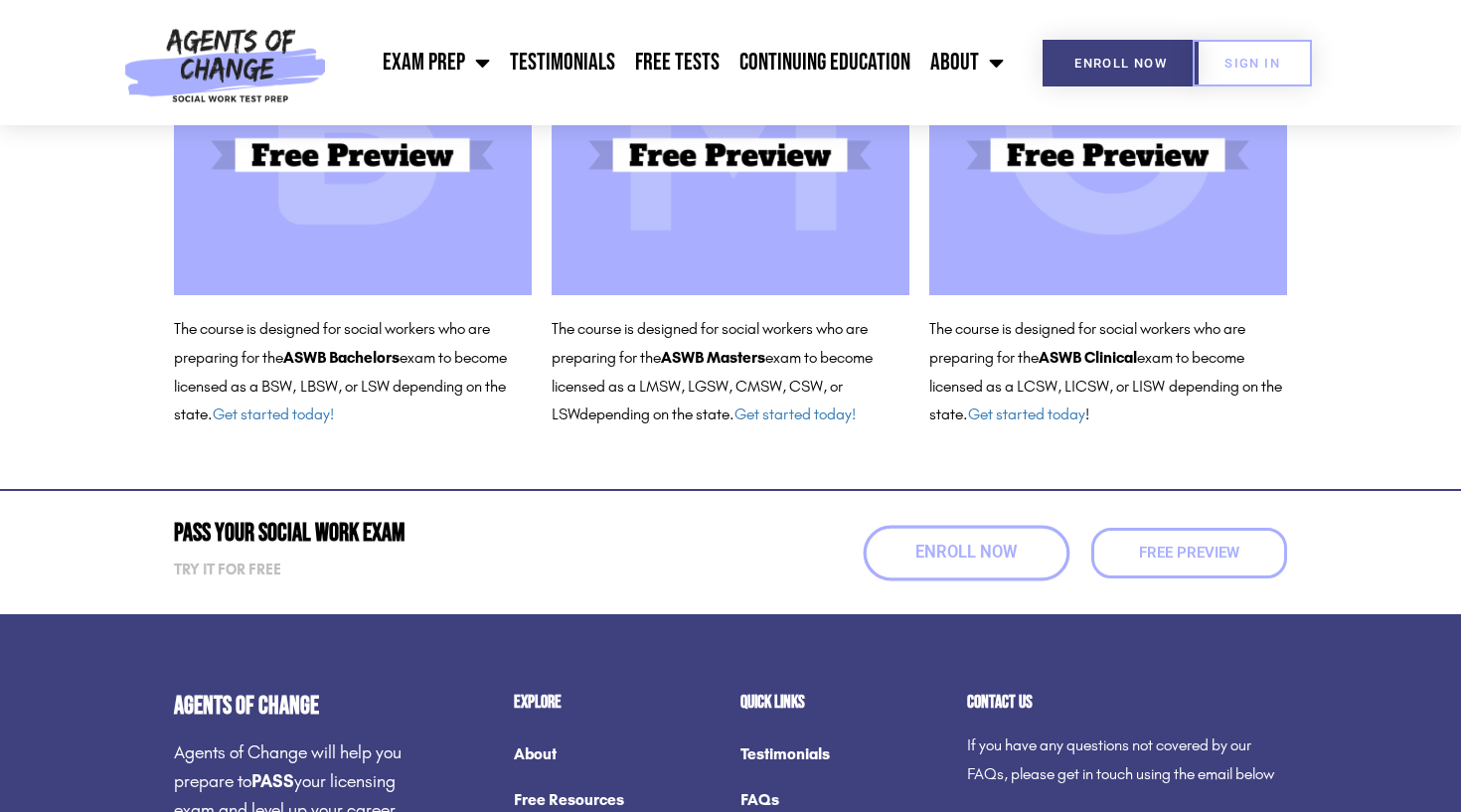 click on "Enroll Now" at bounding box center (966, 553) 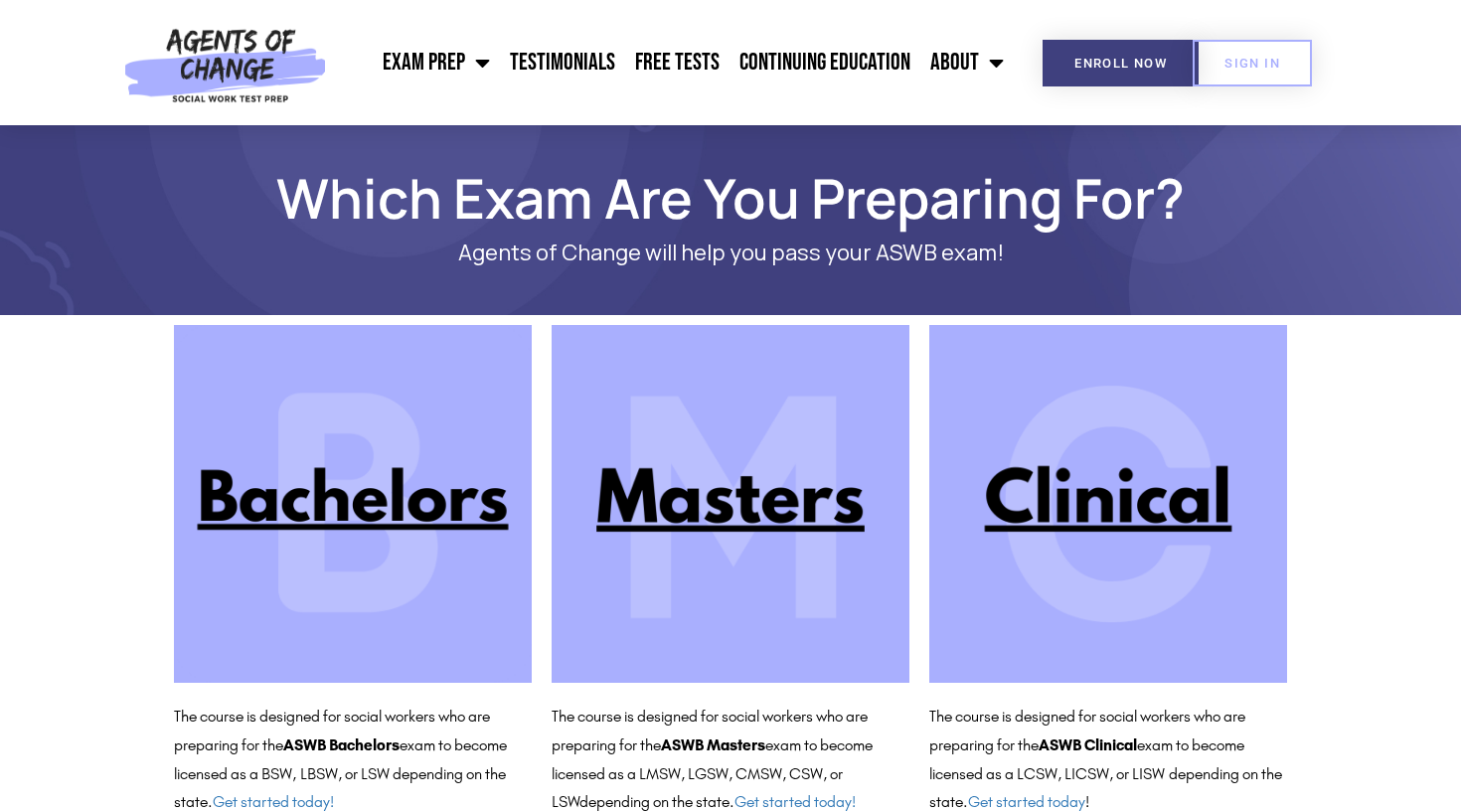scroll, scrollTop: 0, scrollLeft: 0, axis: both 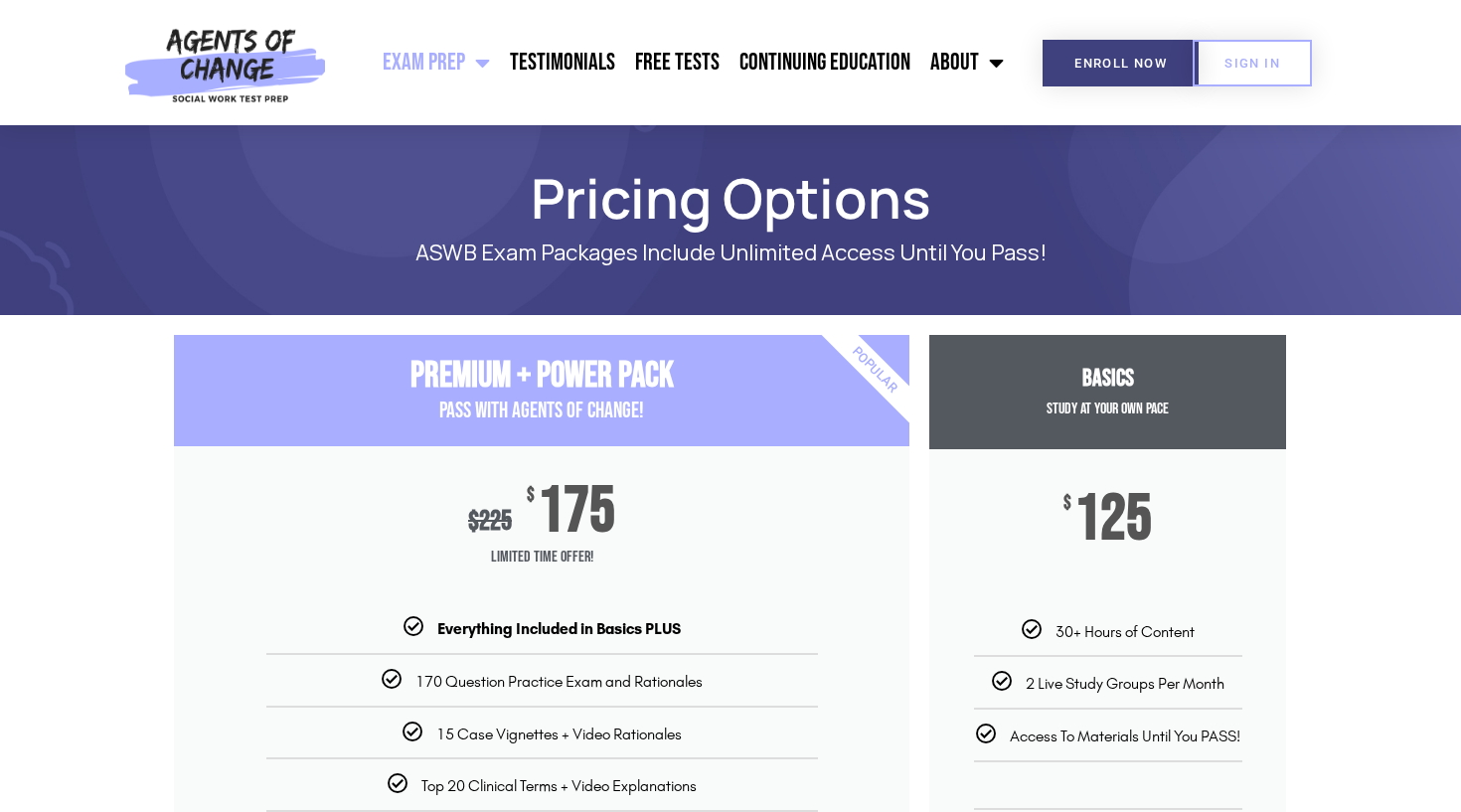 click on "Exam Prep" 